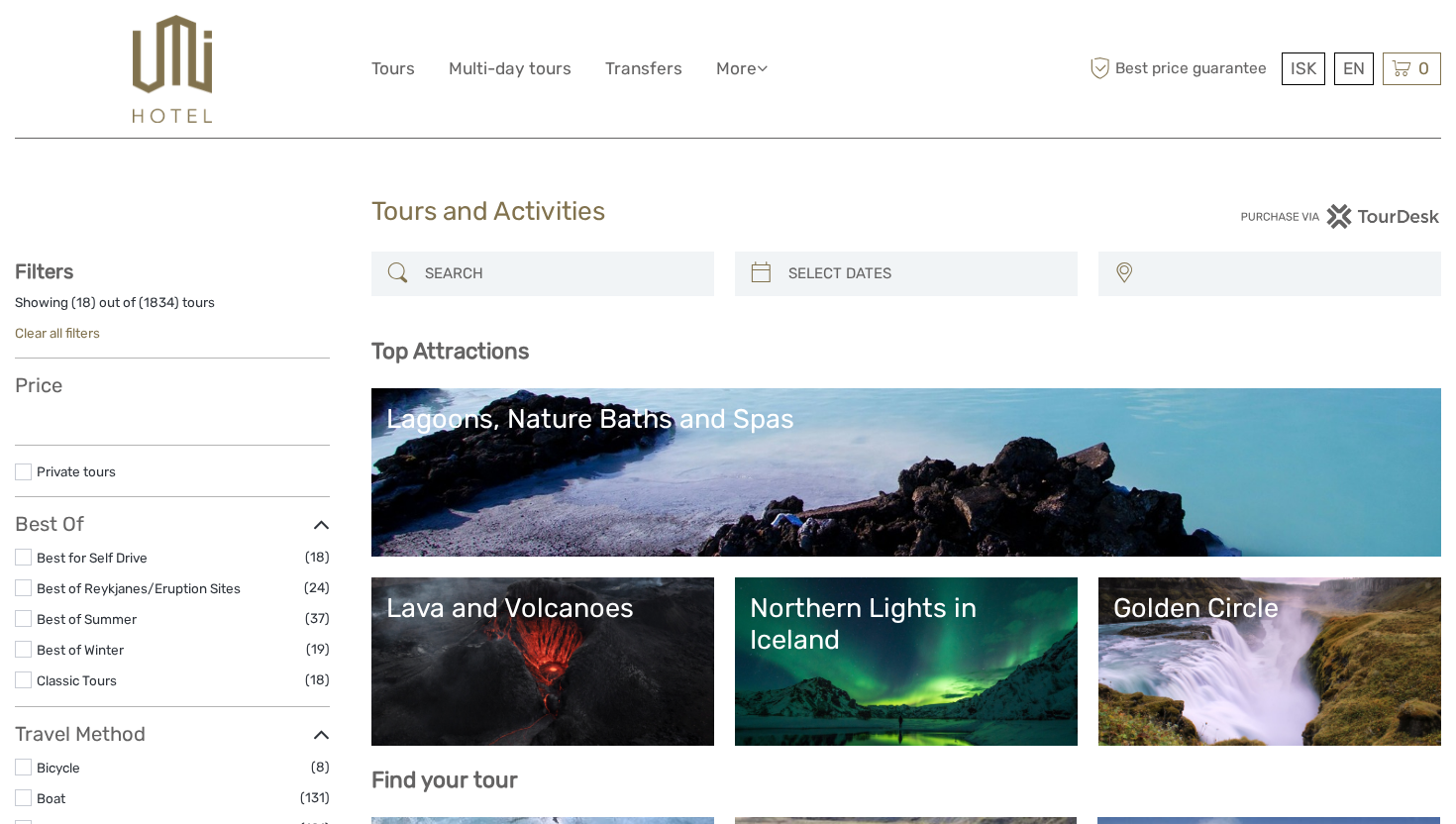 select 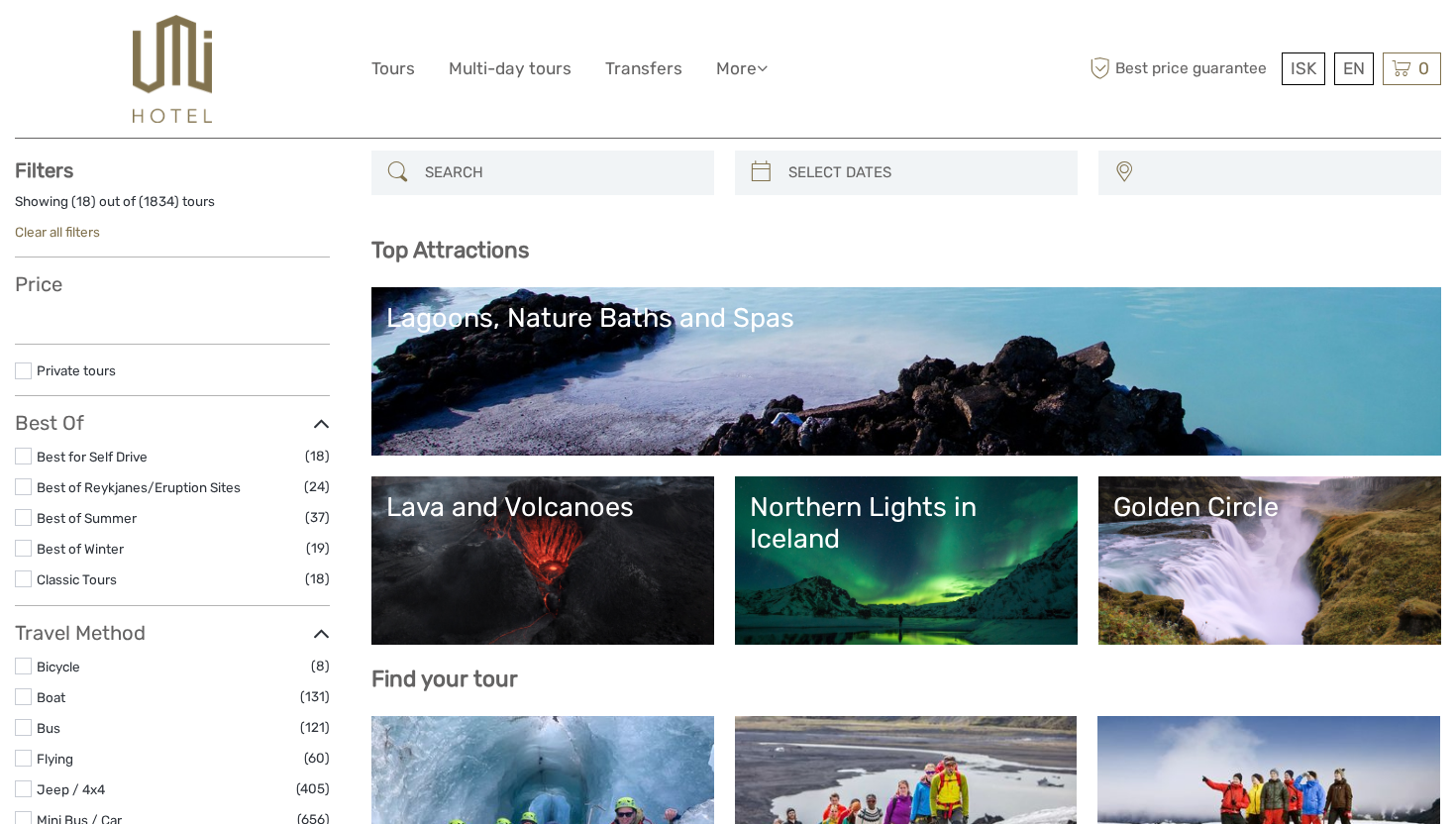 select 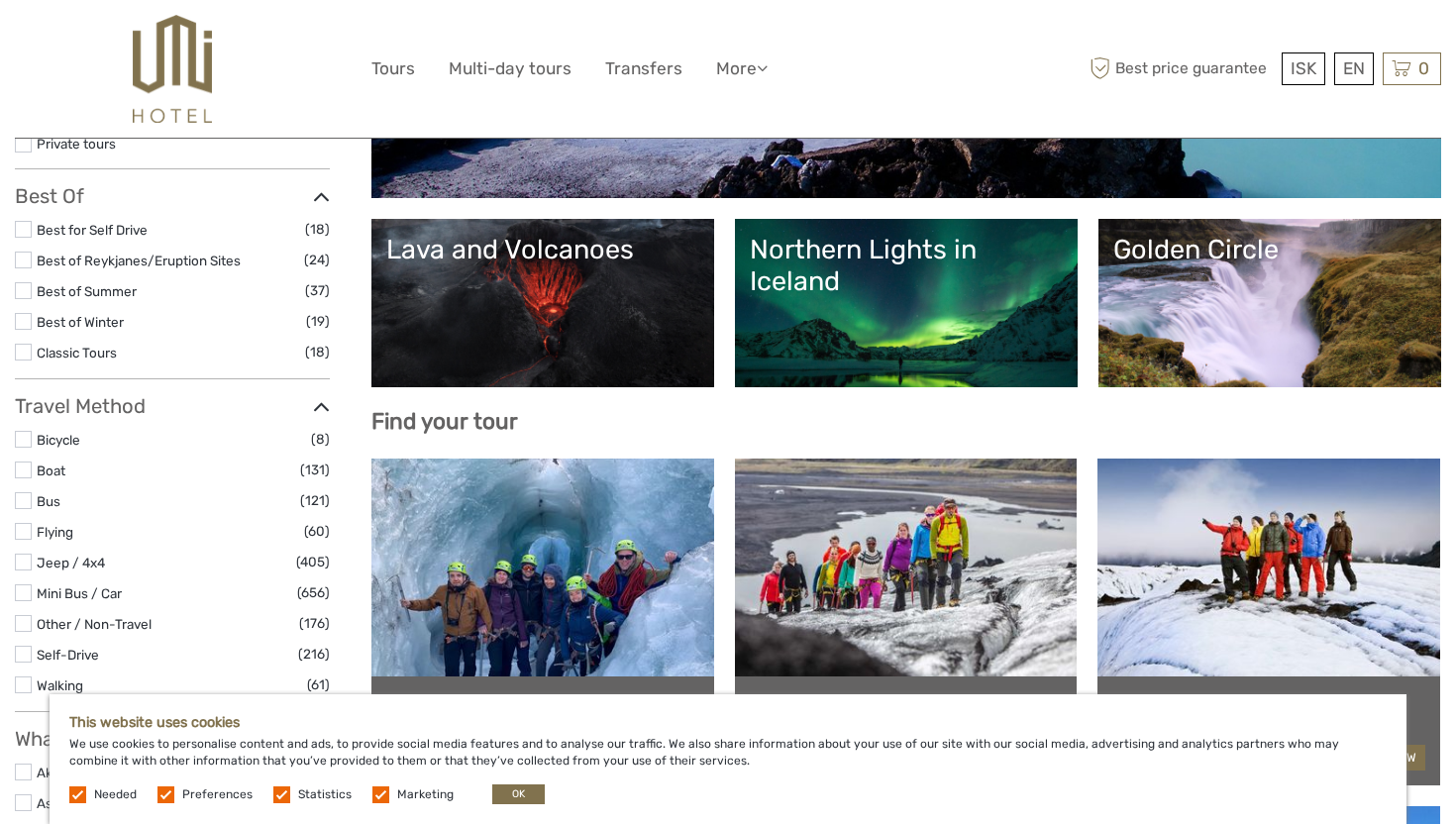 scroll, scrollTop: 360, scrollLeft: 0, axis: vertical 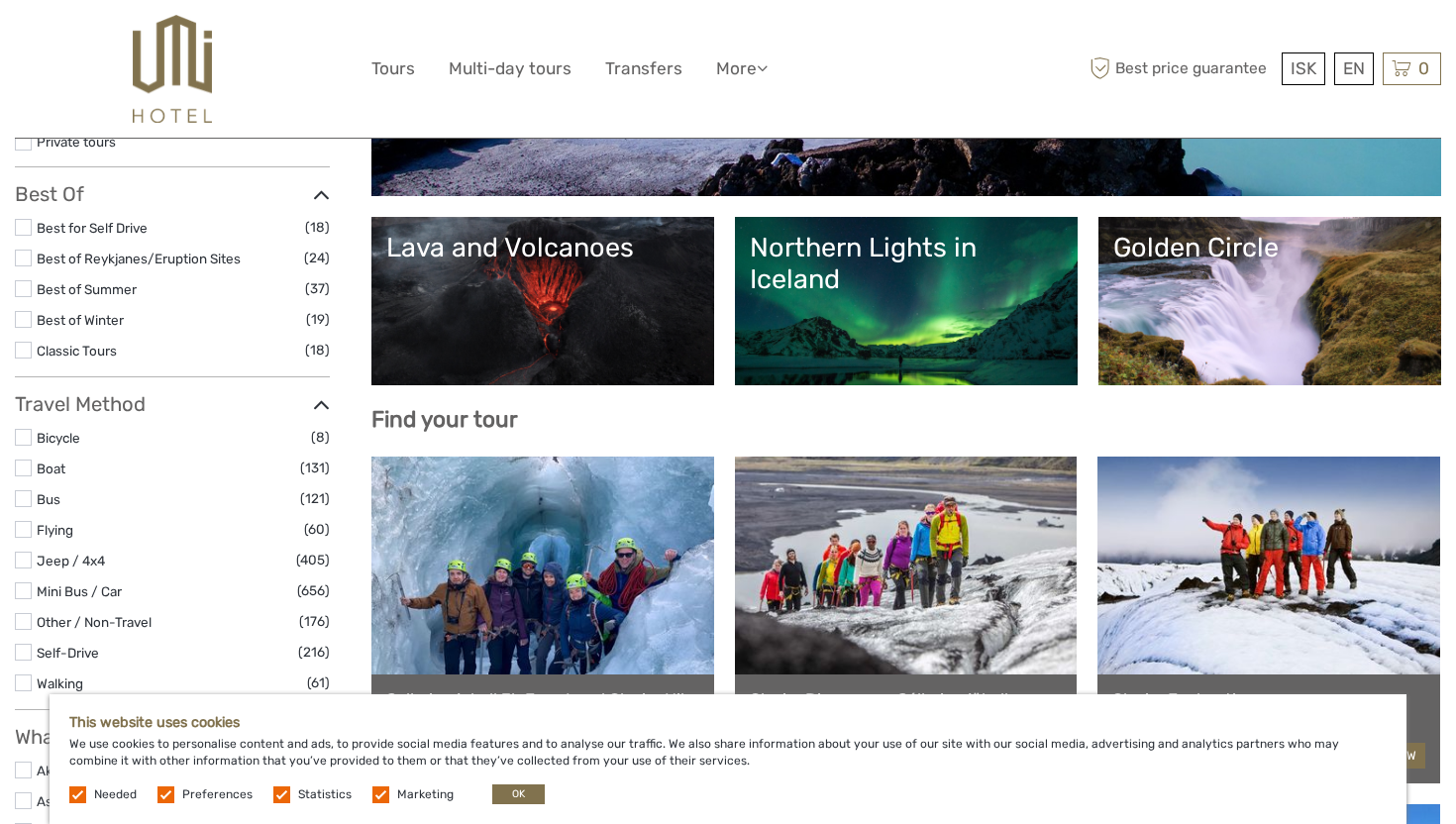 click on "Lava and Volcanoes" at bounding box center [543, 301] 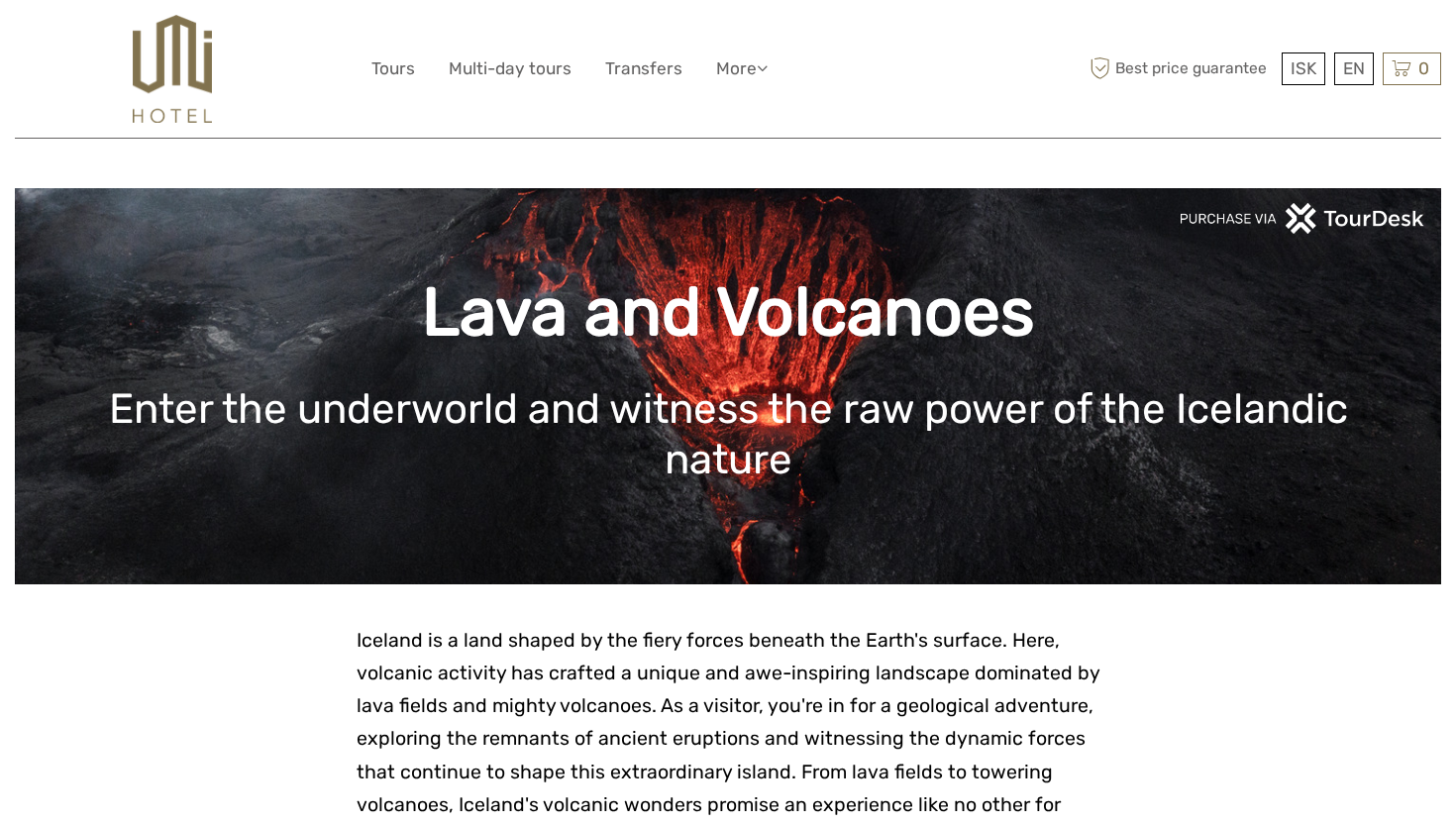 scroll, scrollTop: 0, scrollLeft: 0, axis: both 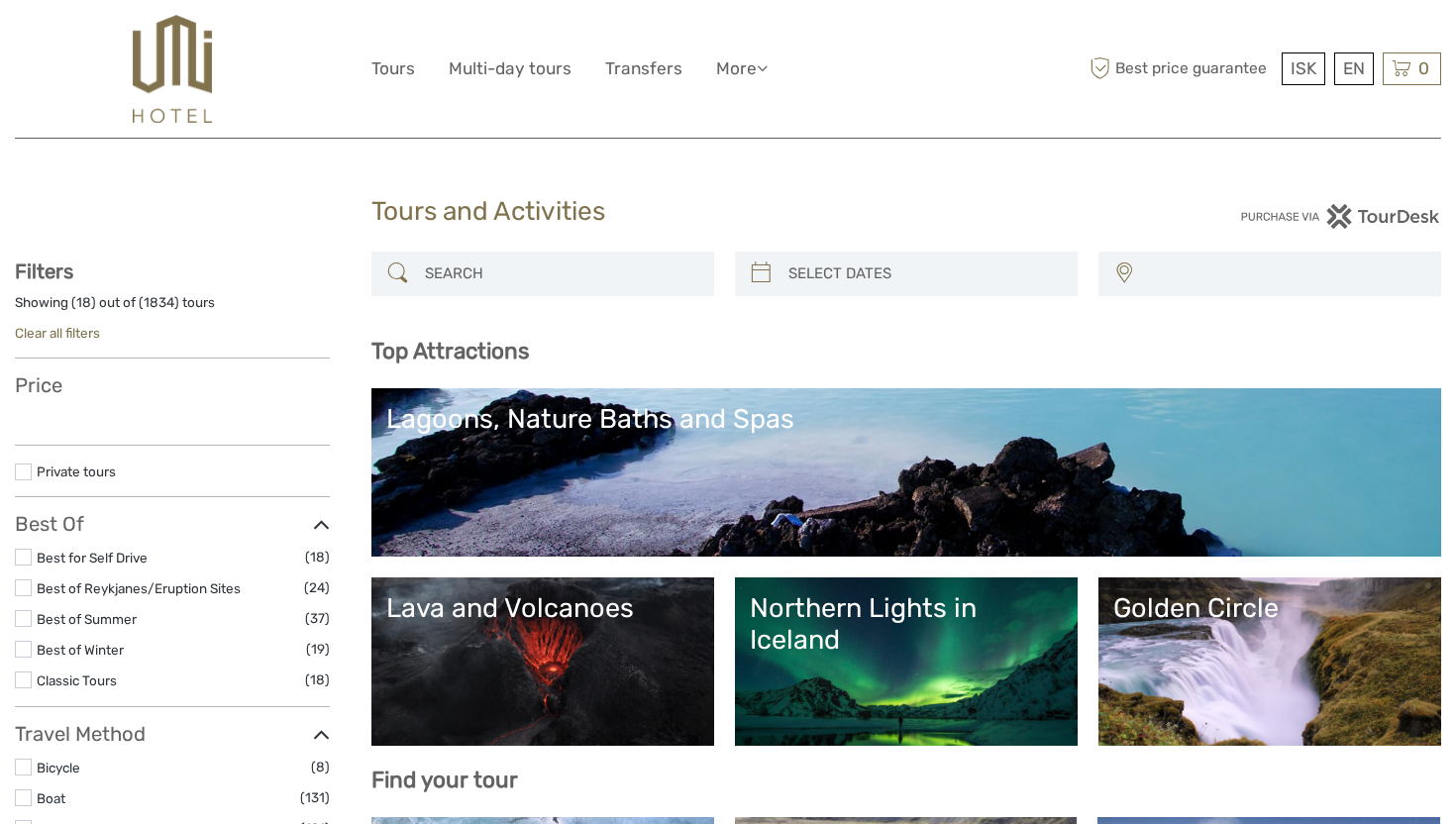 select 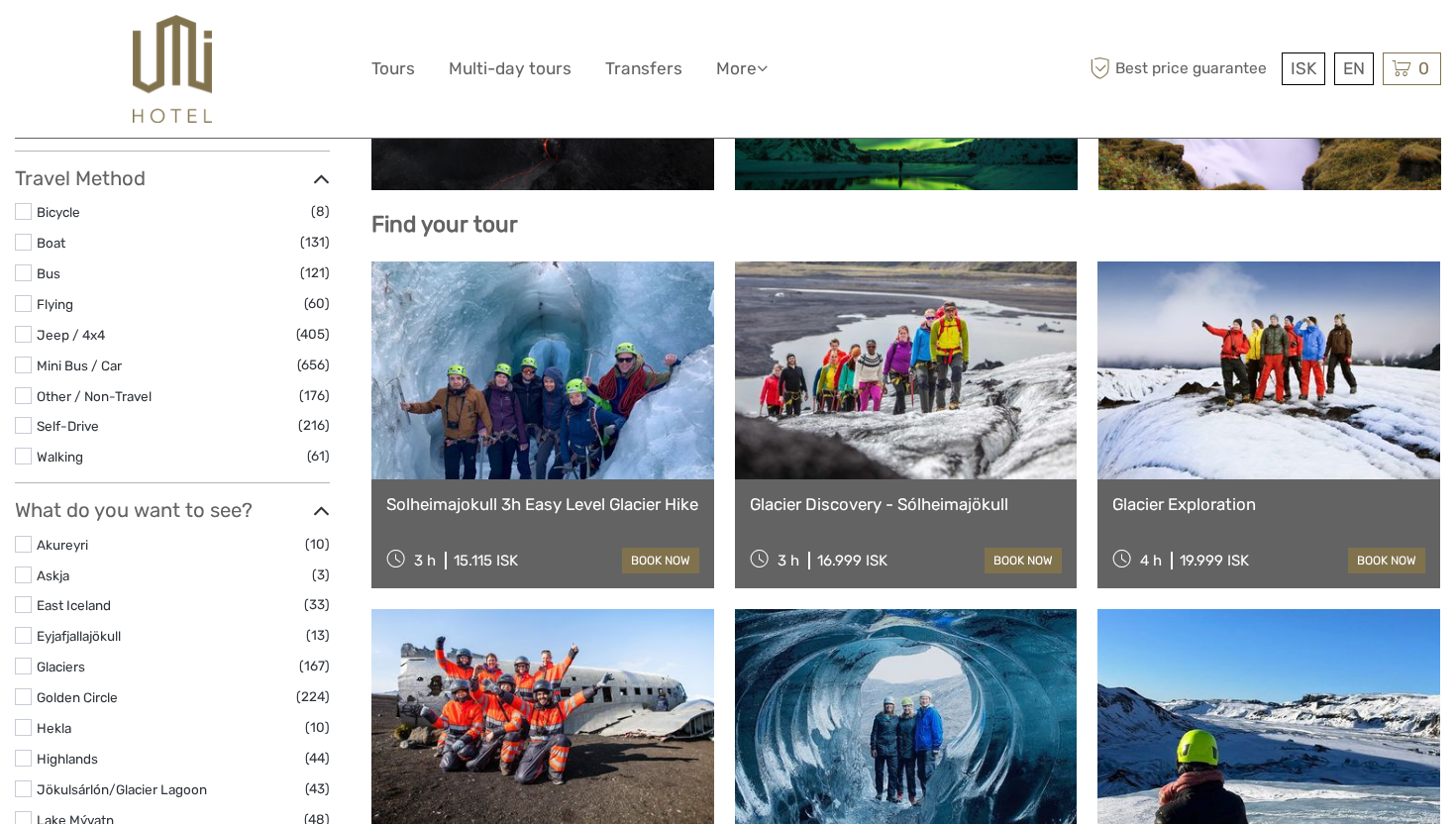 select 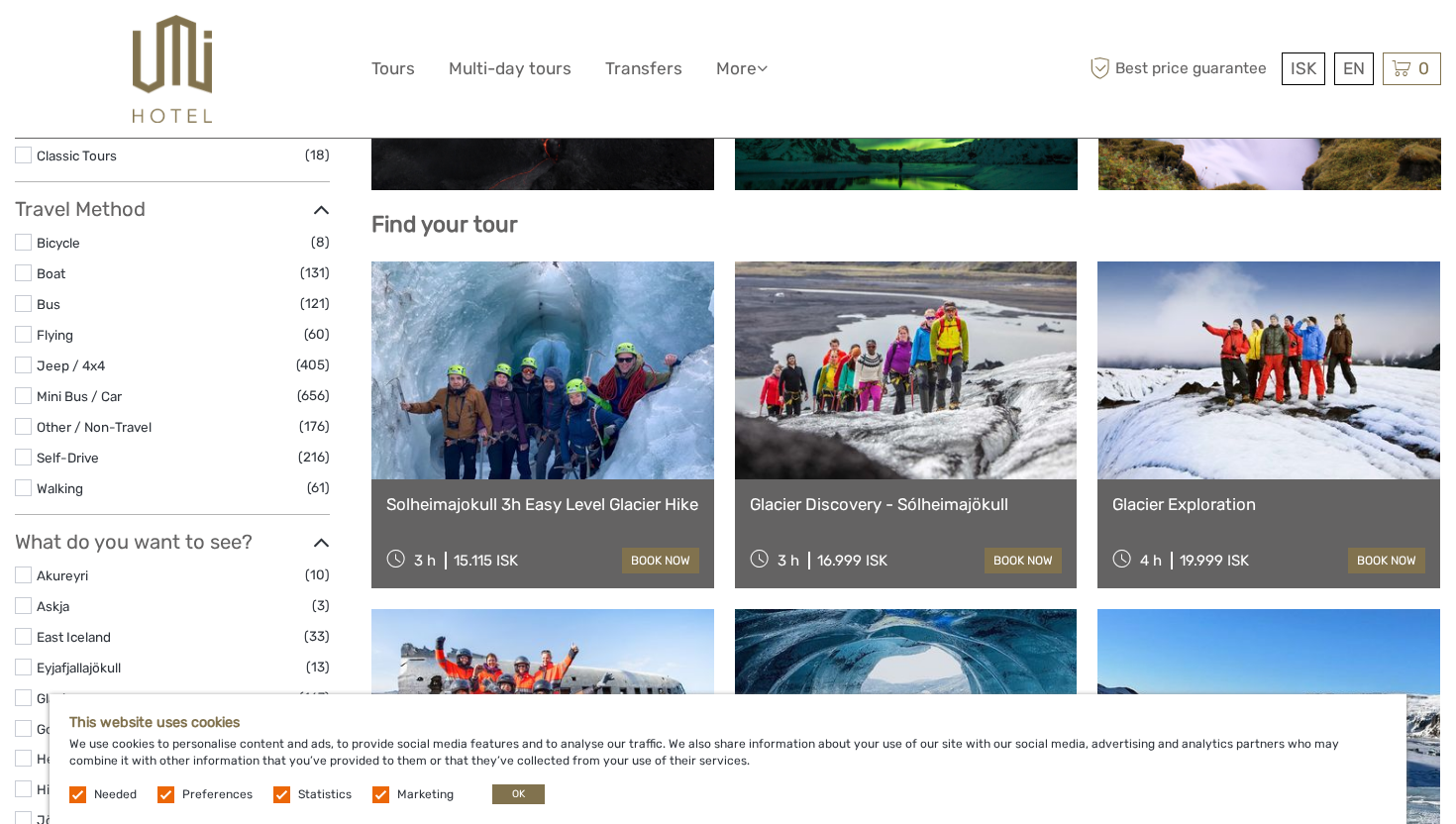 scroll, scrollTop: 563, scrollLeft: 0, axis: vertical 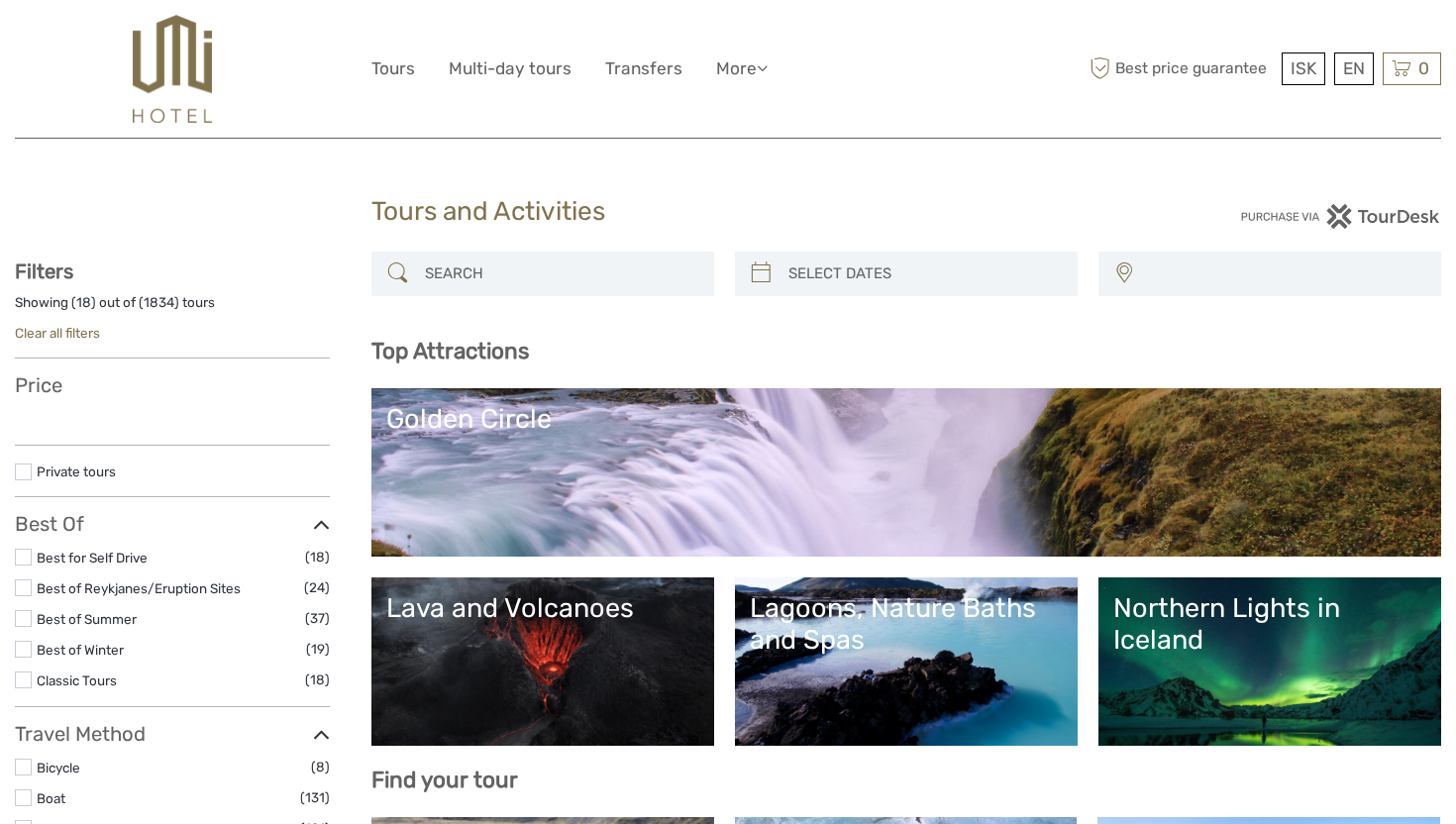 select 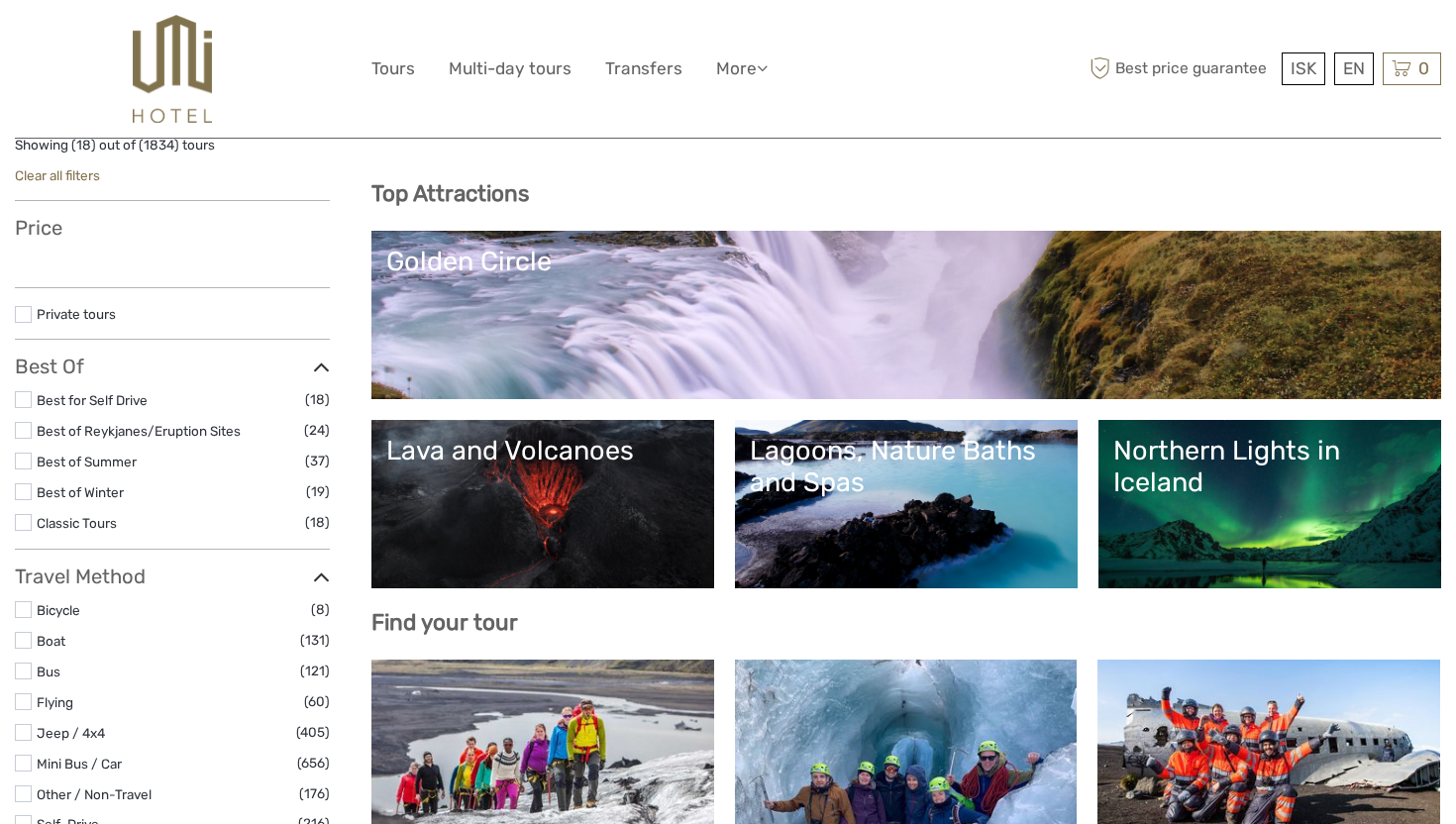 scroll, scrollTop: 0, scrollLeft: 0, axis: both 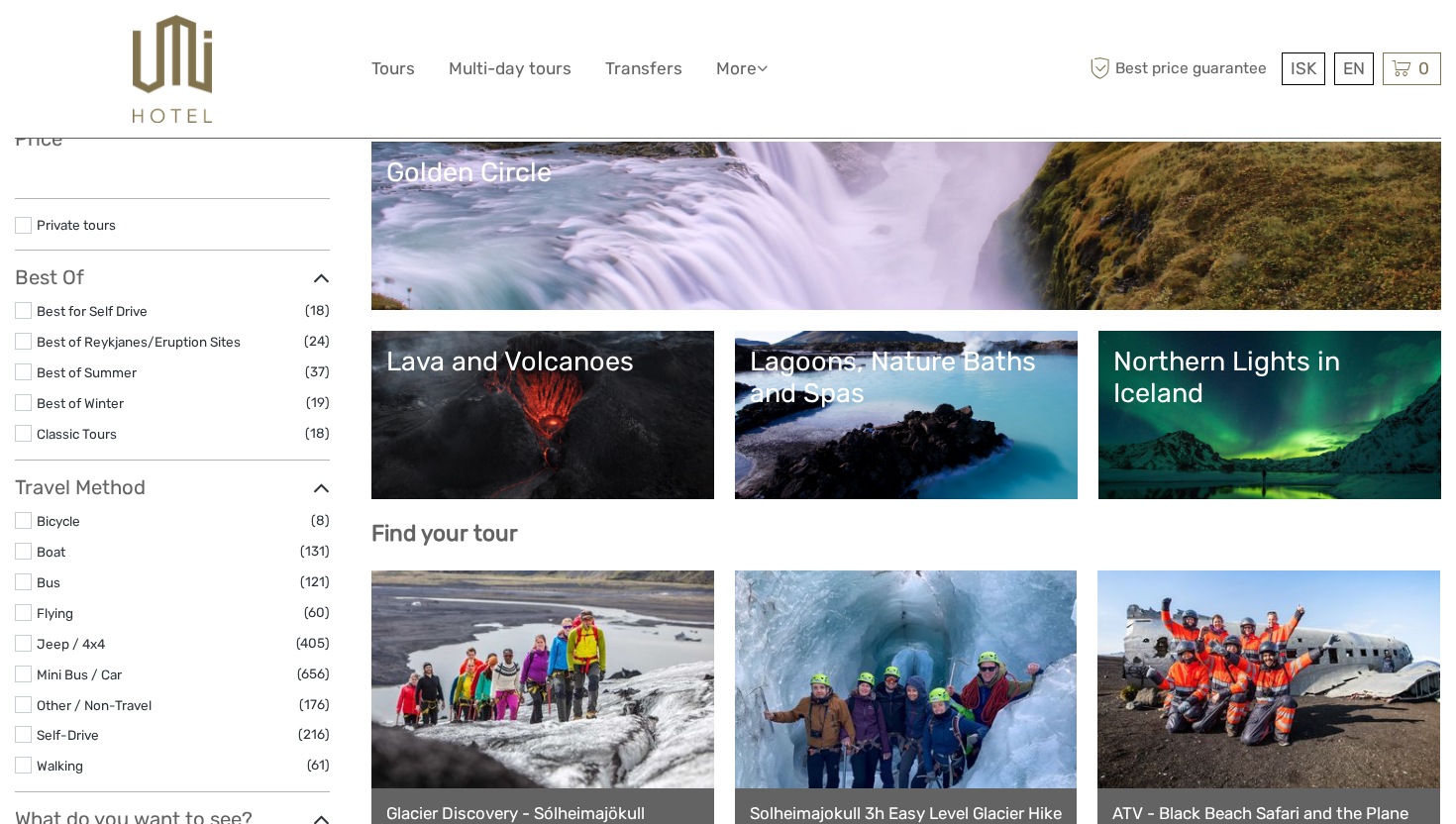 select 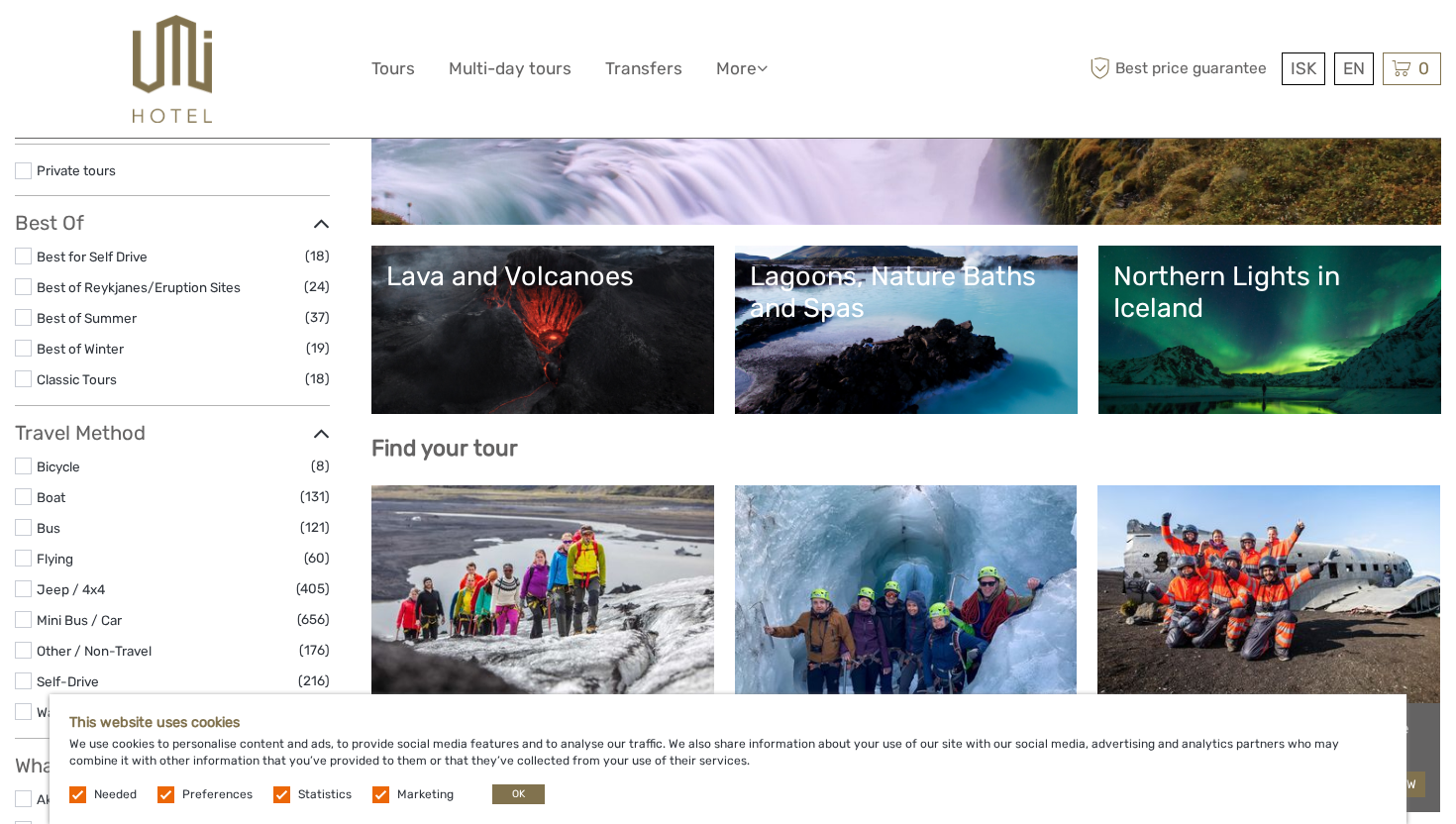 scroll, scrollTop: 351, scrollLeft: 0, axis: vertical 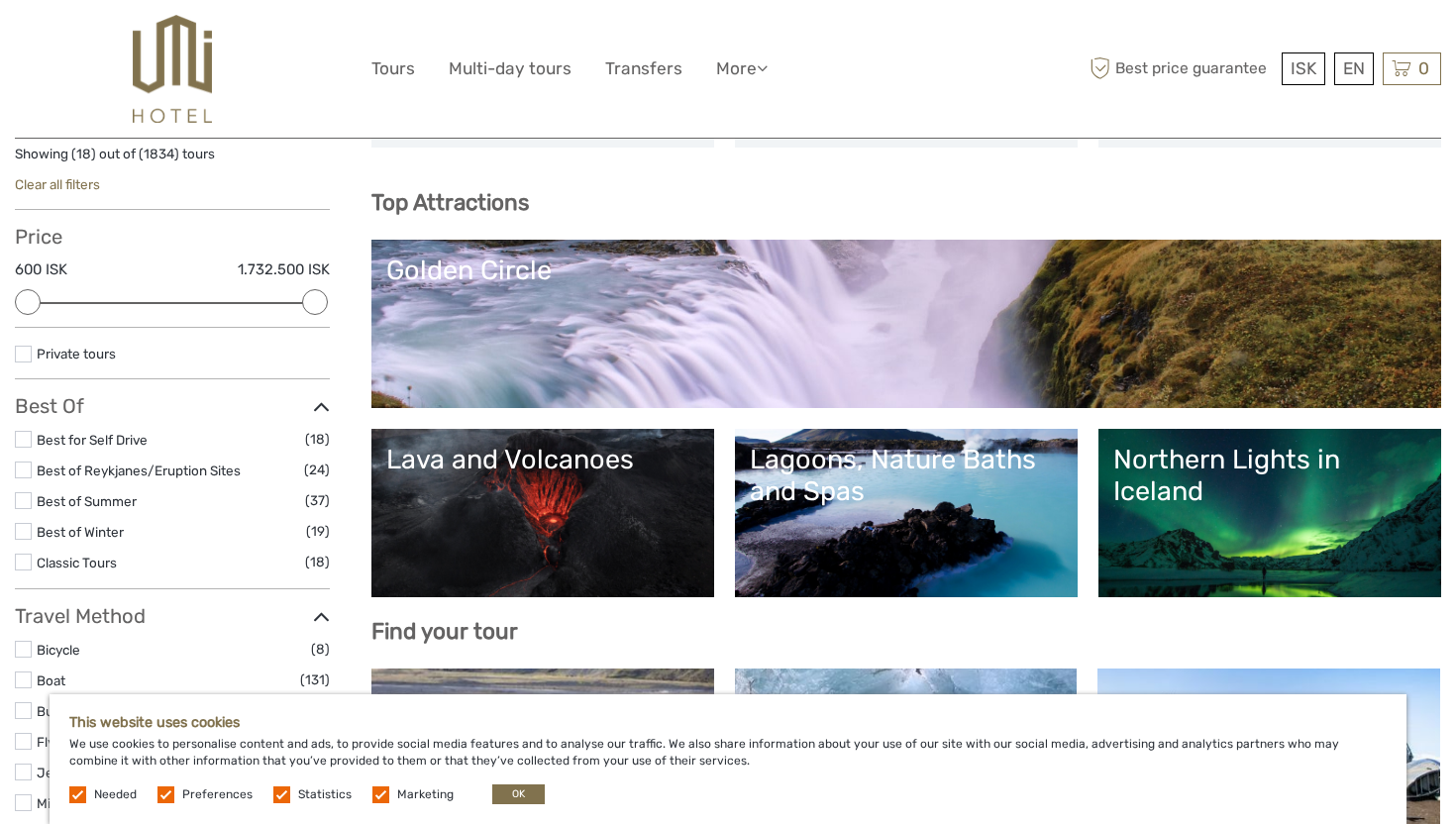 click on "Lava and Volcanoes" at bounding box center [543, 513] 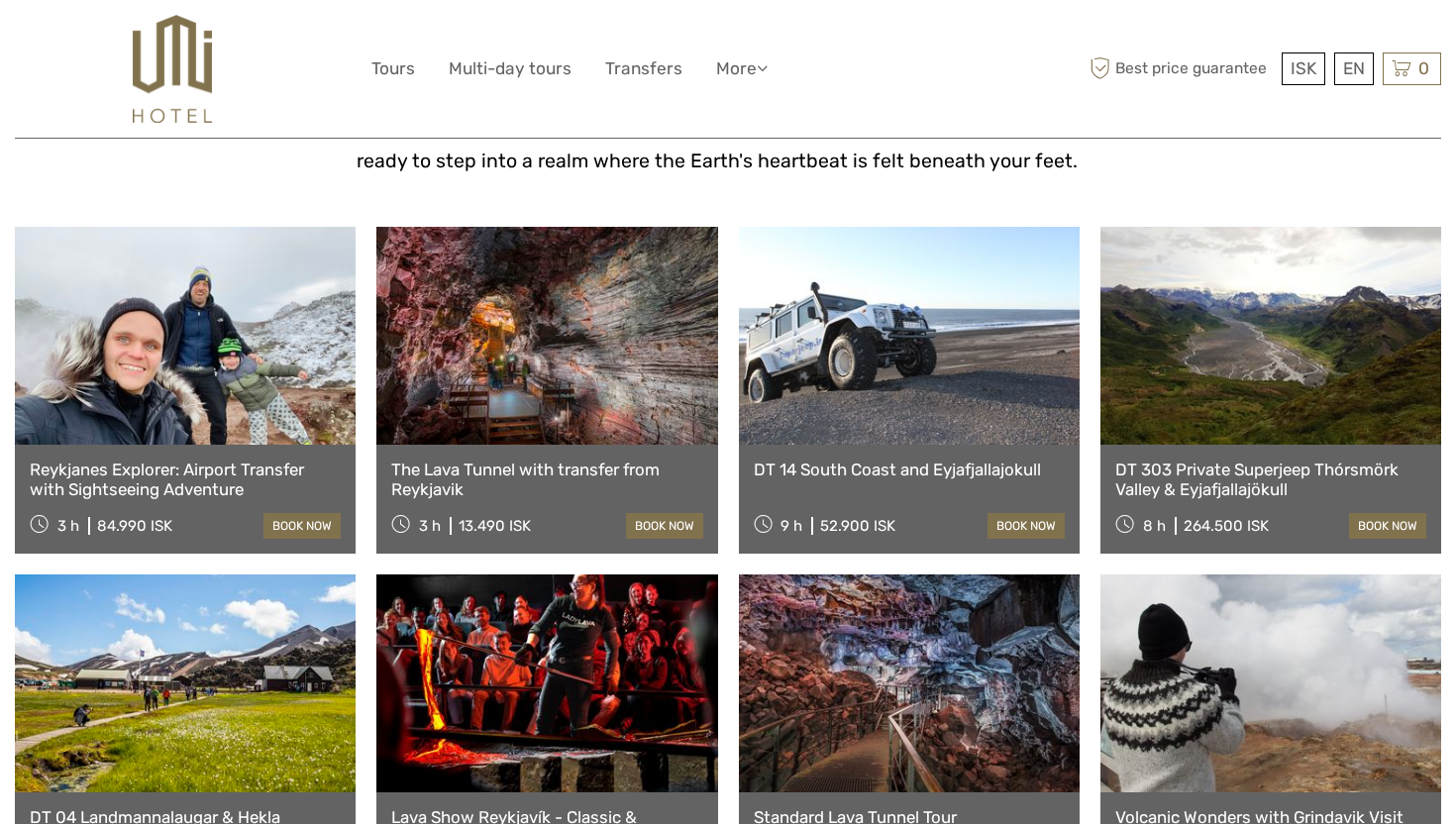 scroll, scrollTop: 720, scrollLeft: 0, axis: vertical 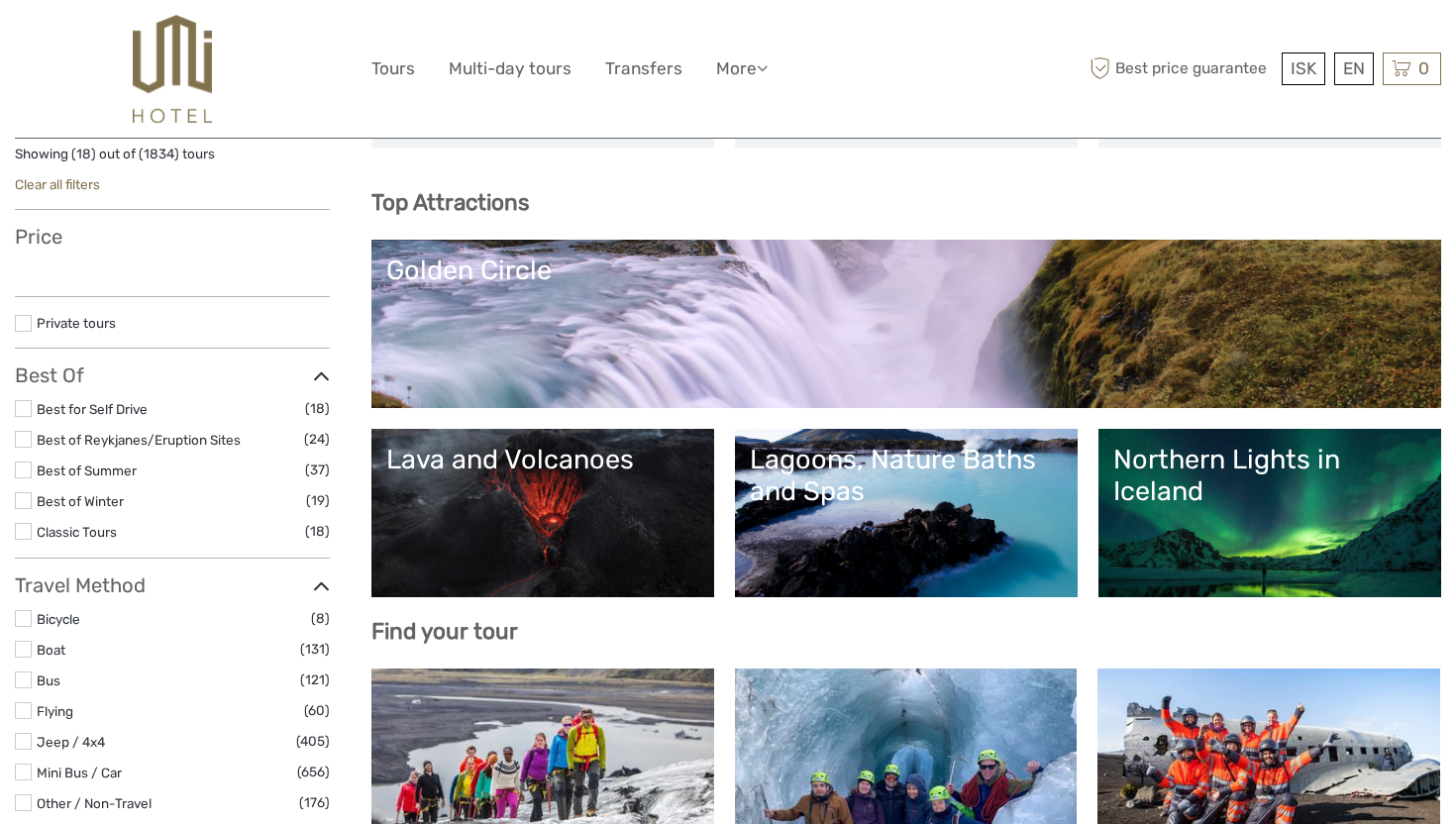 click on "Golden Circle" at bounding box center (906, 324) 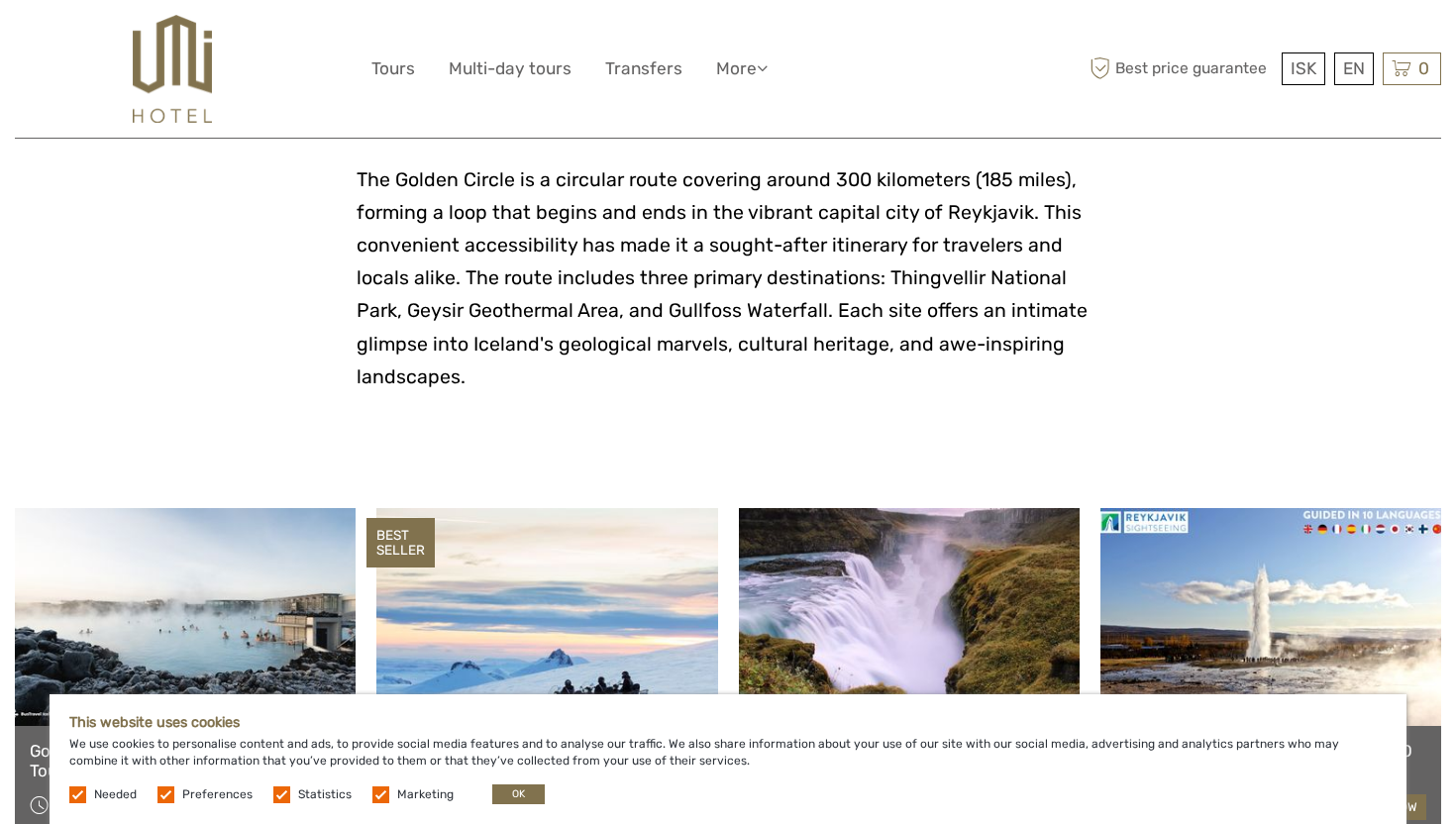 scroll, scrollTop: 662, scrollLeft: 0, axis: vertical 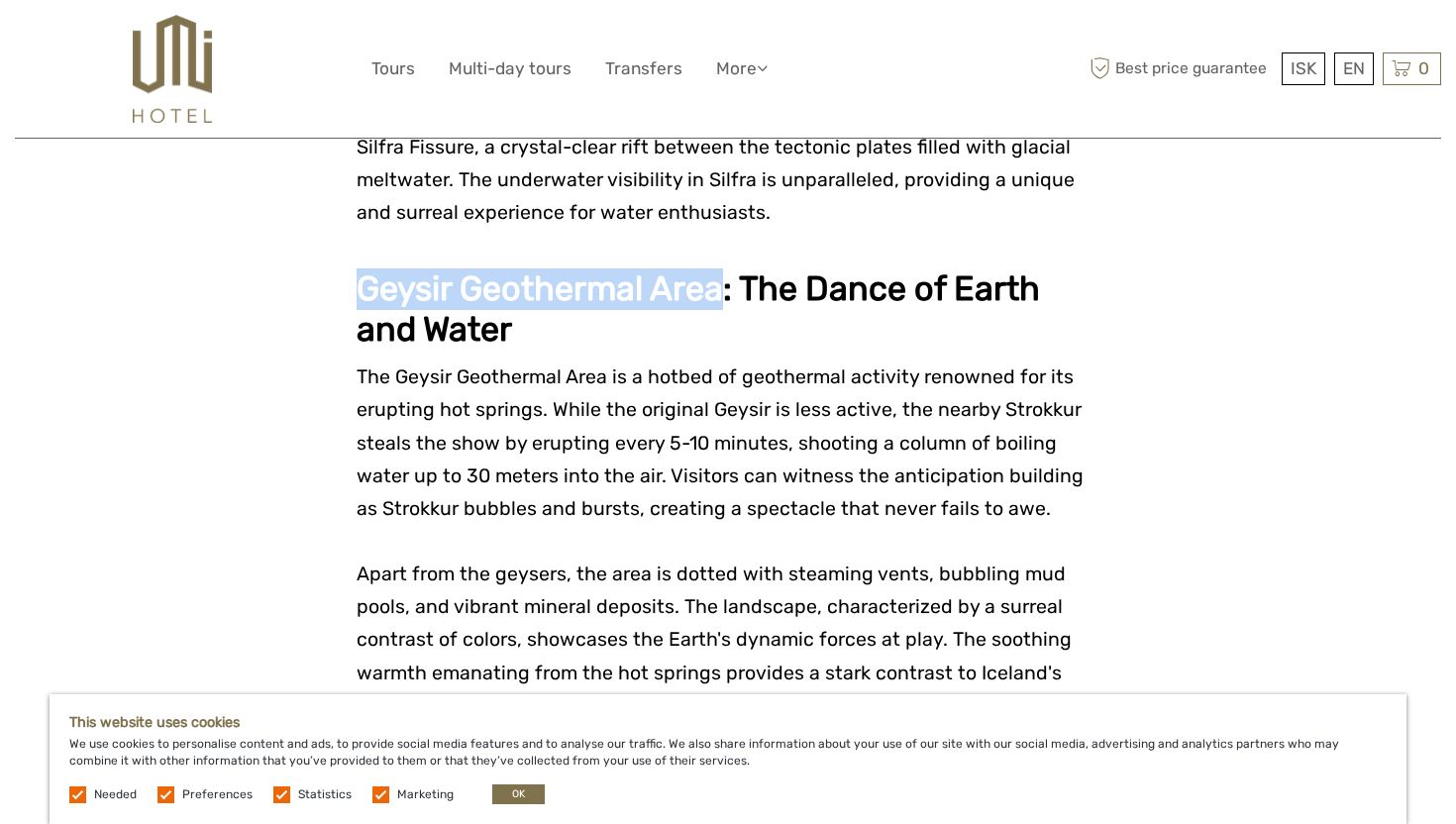 drag, startPoint x: 358, startPoint y: 292, endPoint x: 727, endPoint y: 290, distance: 369.00542 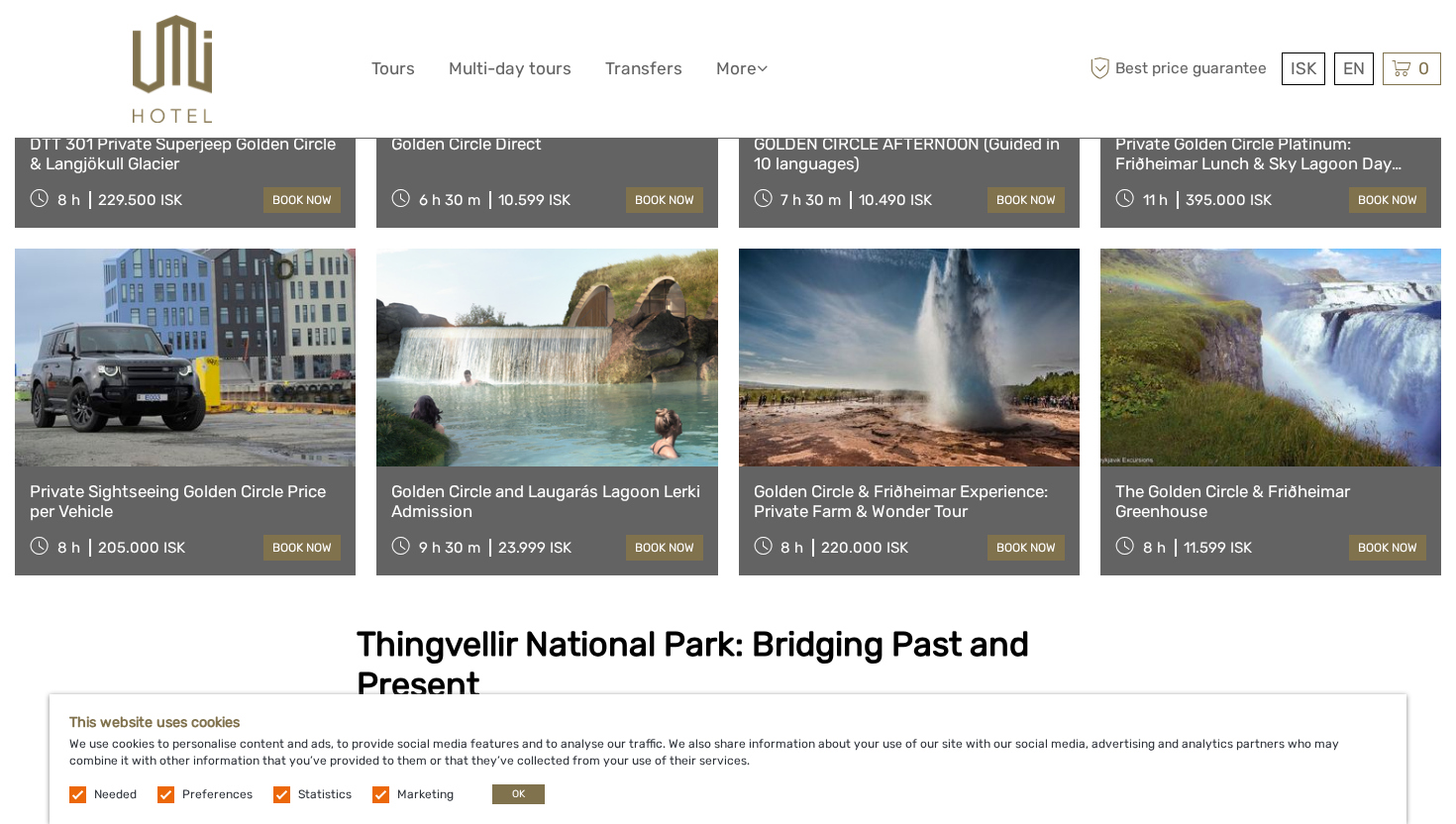 scroll, scrollTop: 1704, scrollLeft: 0, axis: vertical 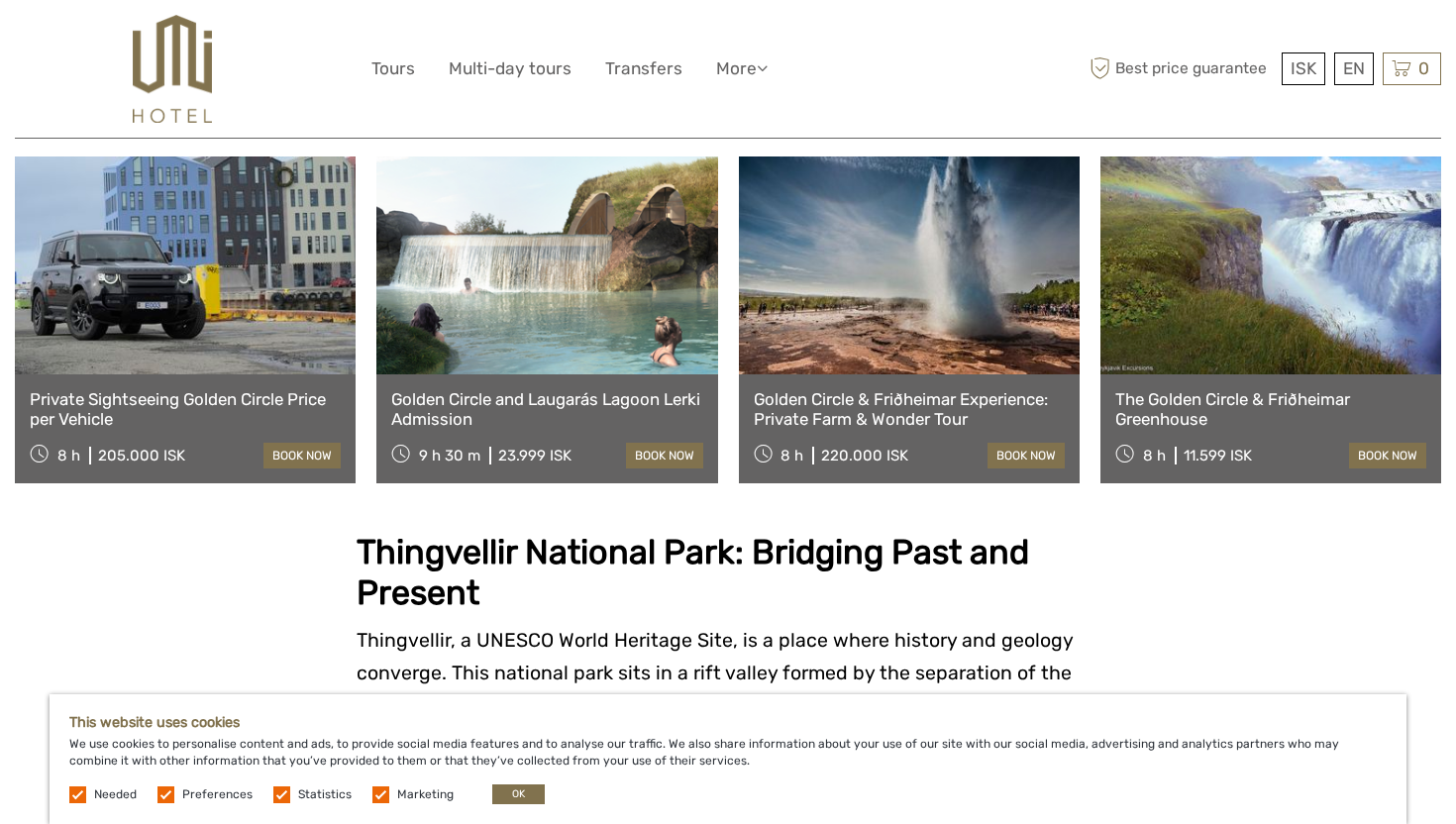 click at bounding box center (909, 265) 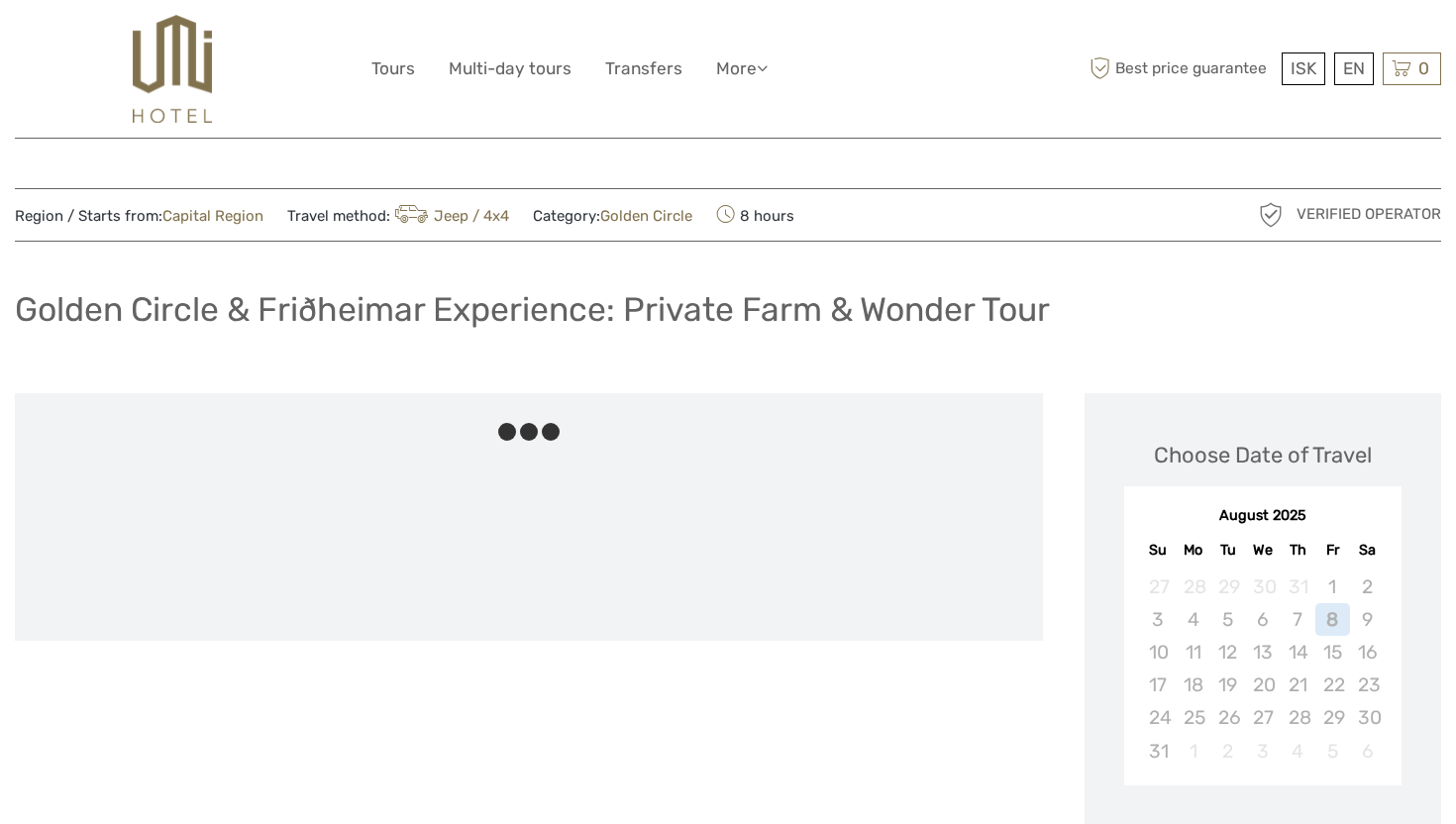 scroll, scrollTop: 0, scrollLeft: 0, axis: both 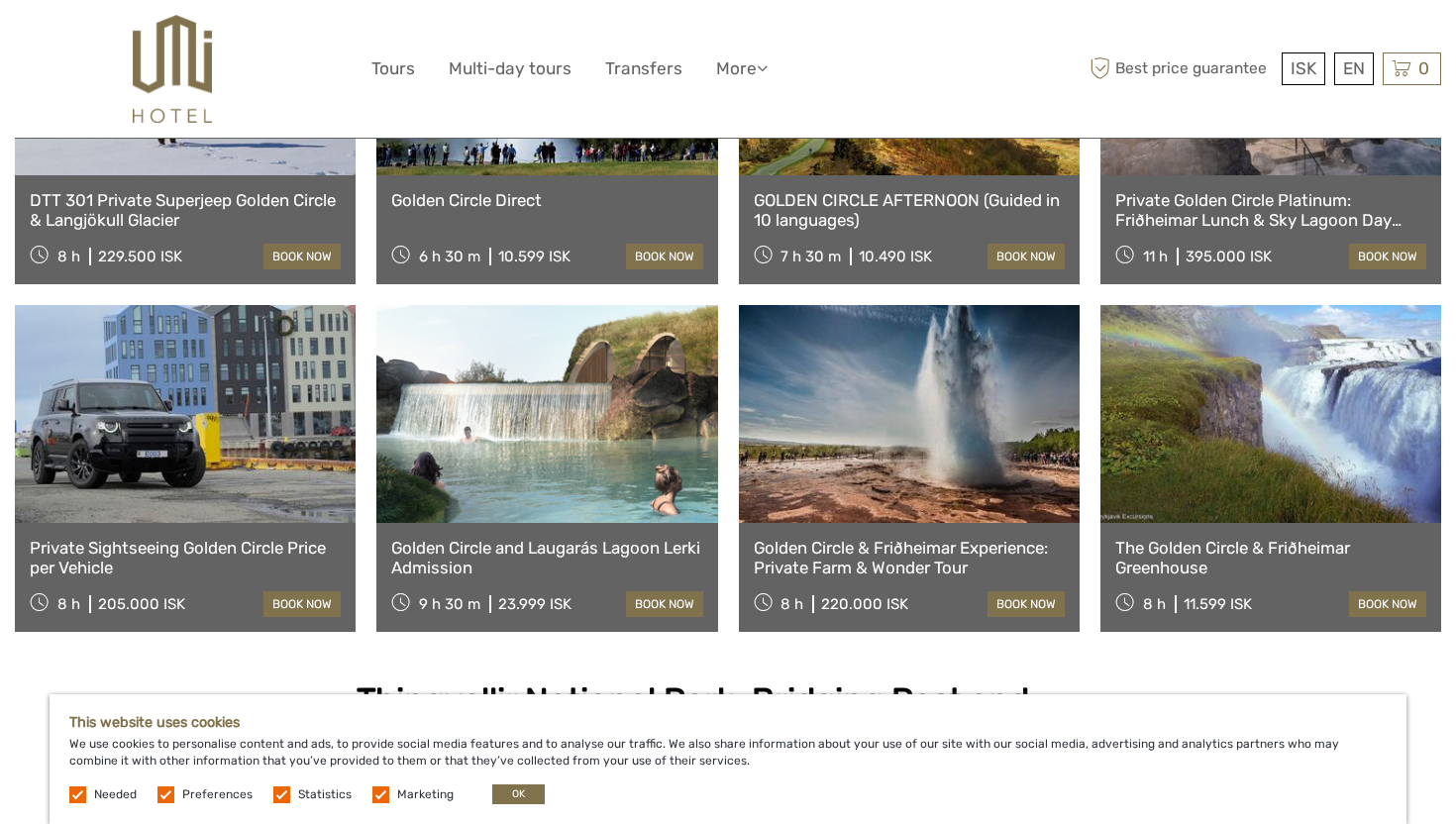 click at bounding box center (1271, 414) 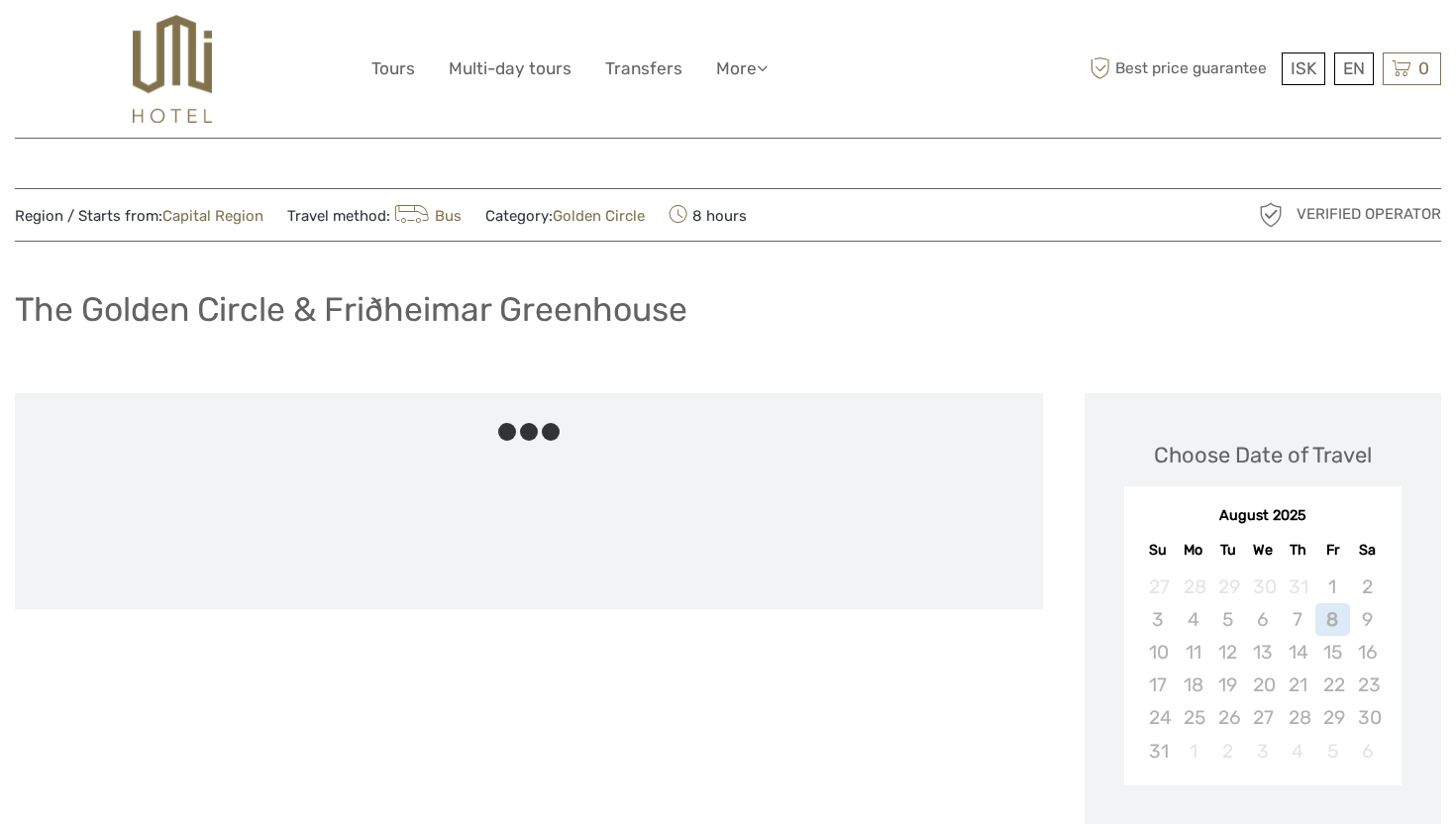 scroll, scrollTop: 0, scrollLeft: 0, axis: both 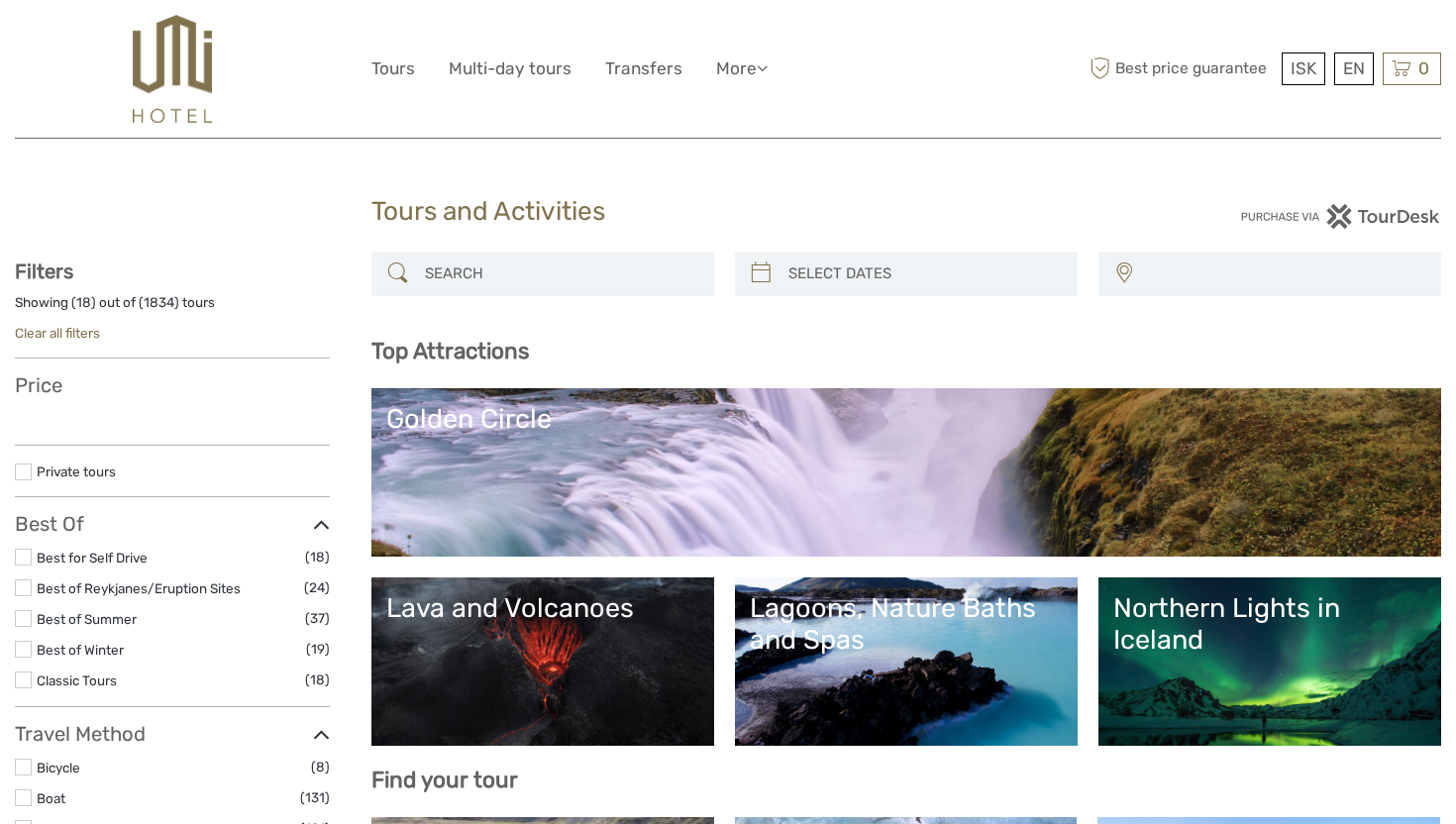 select 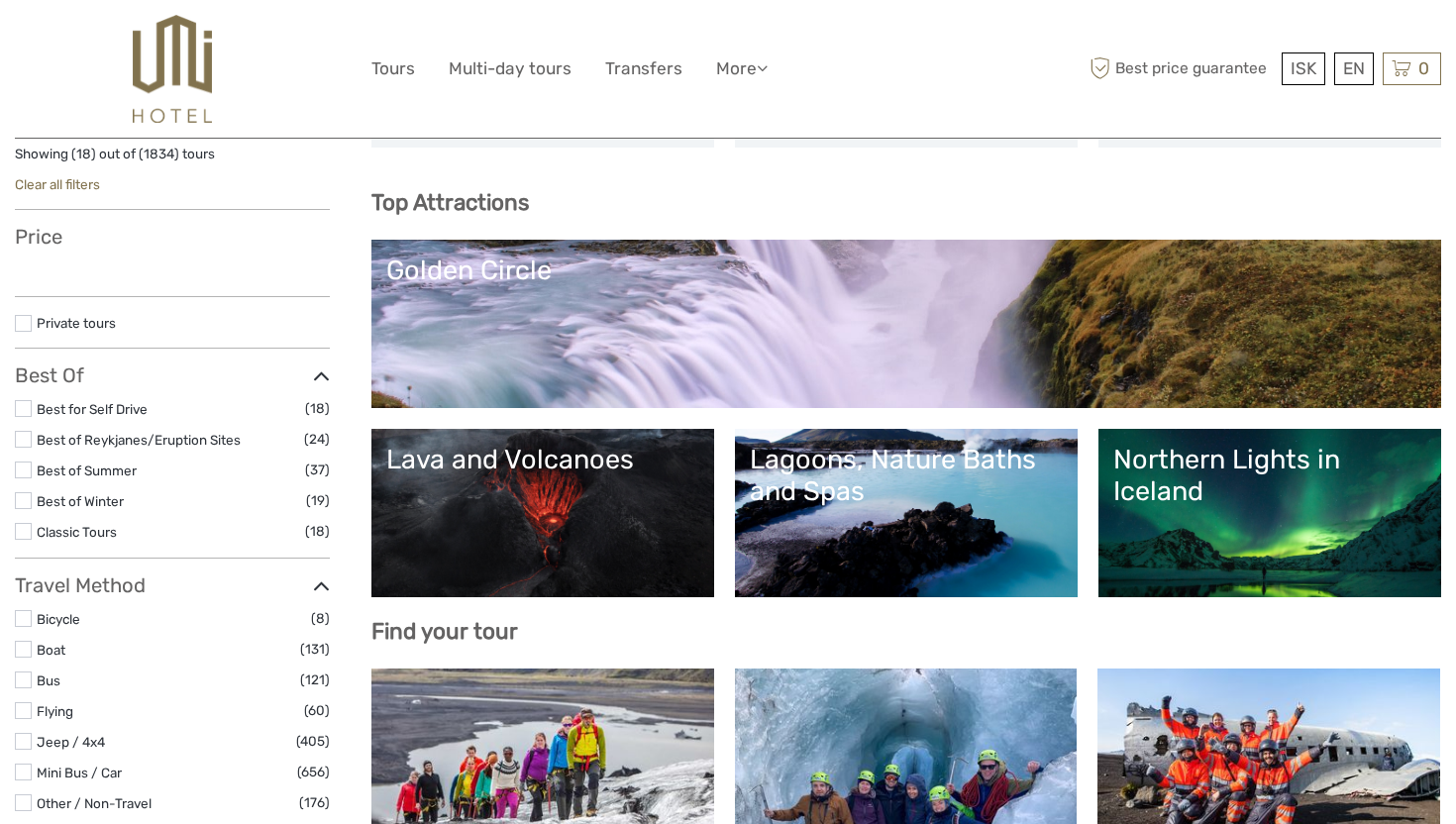 select 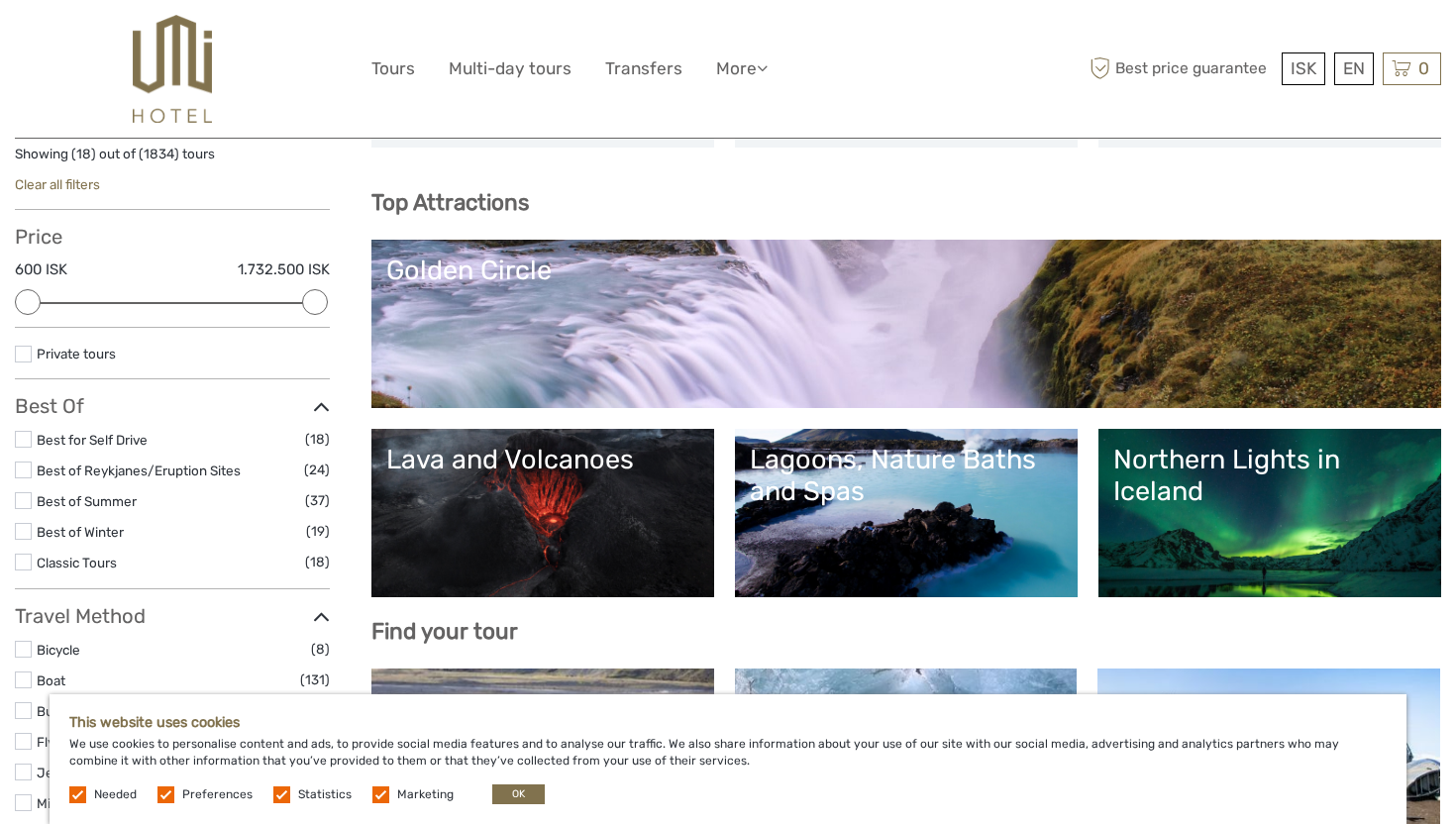click on "Lava and Volcanoes" at bounding box center [543, 513] 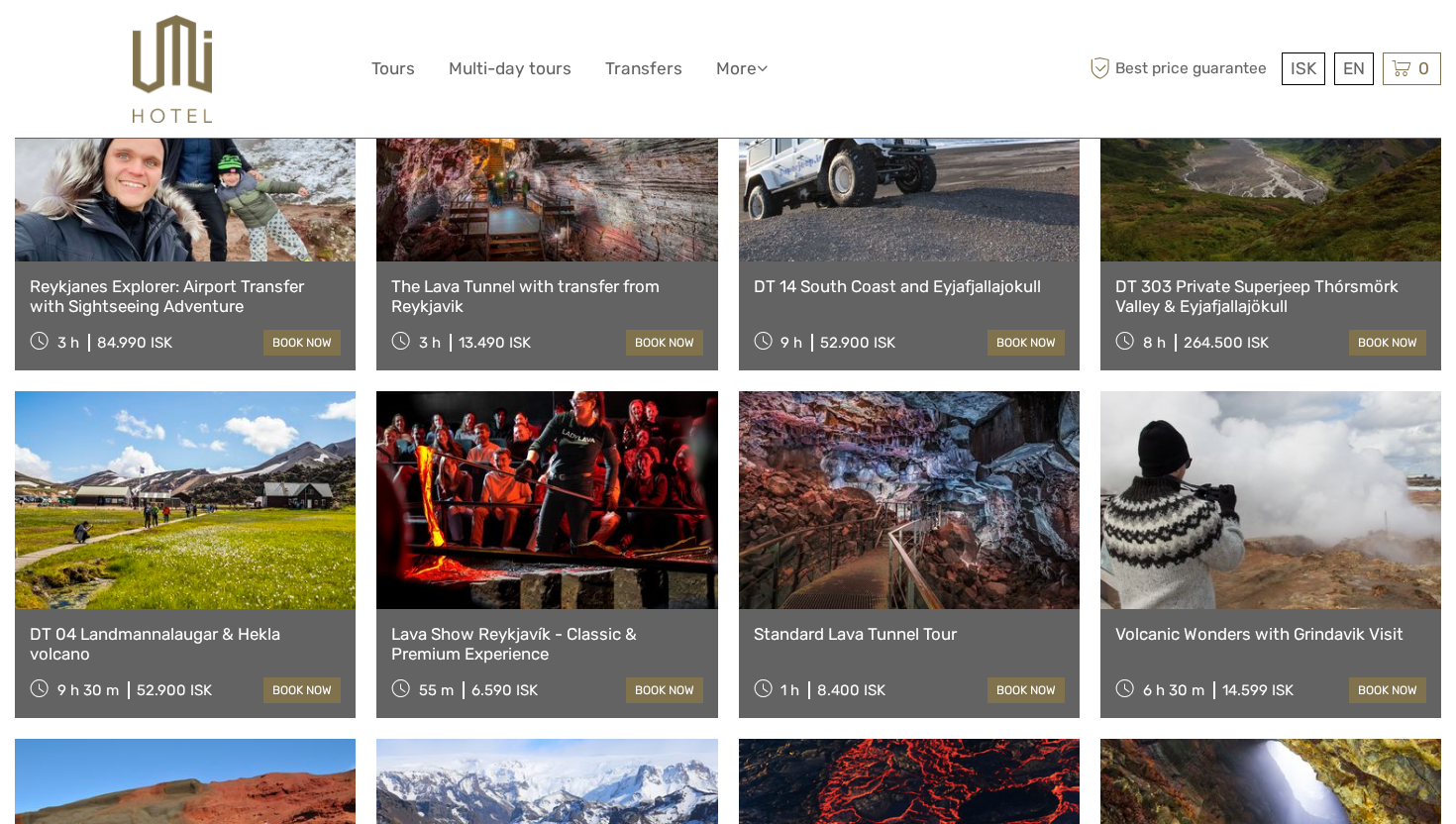 scroll, scrollTop: 928, scrollLeft: 0, axis: vertical 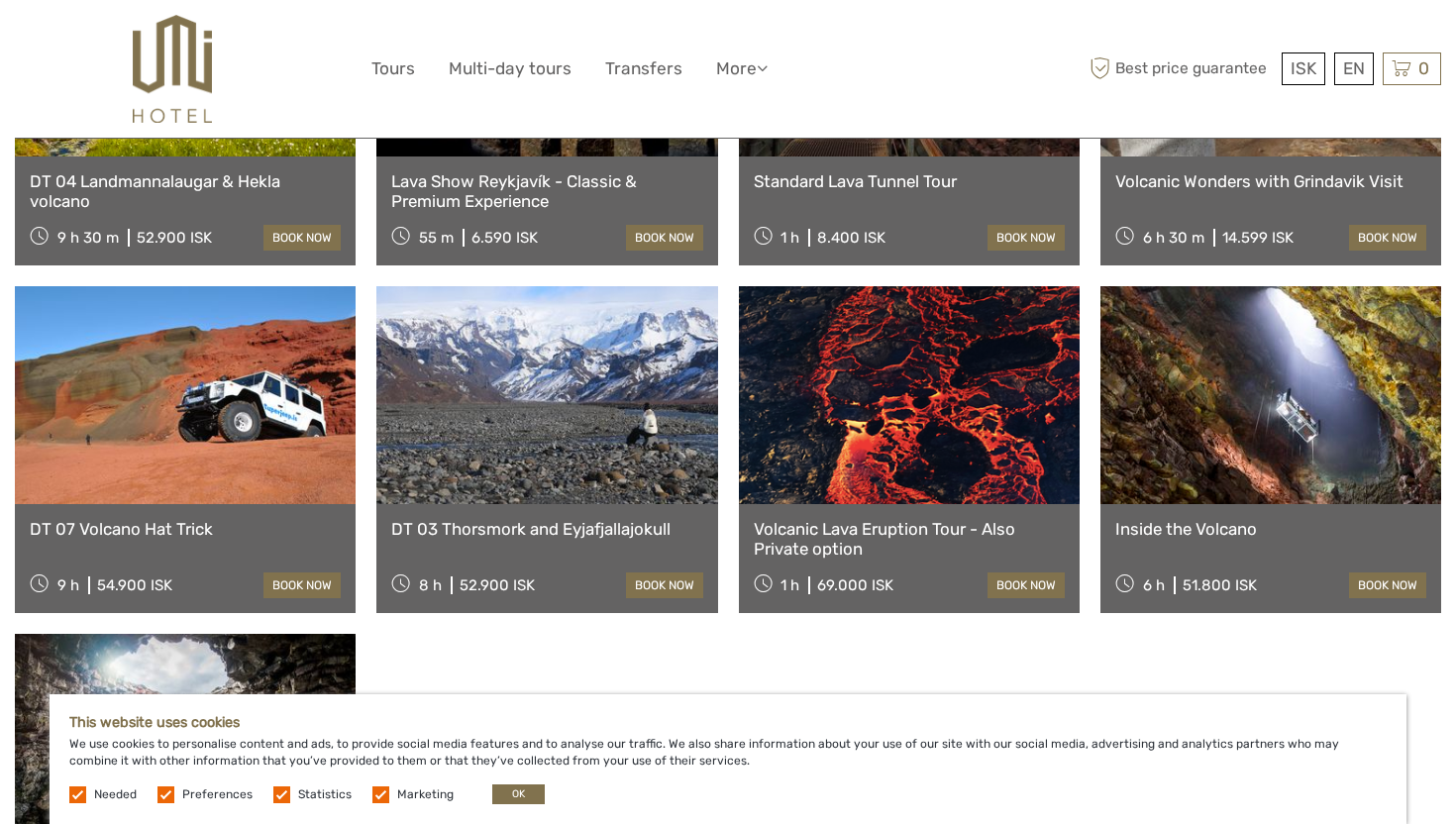 click at bounding box center [1271, 395] 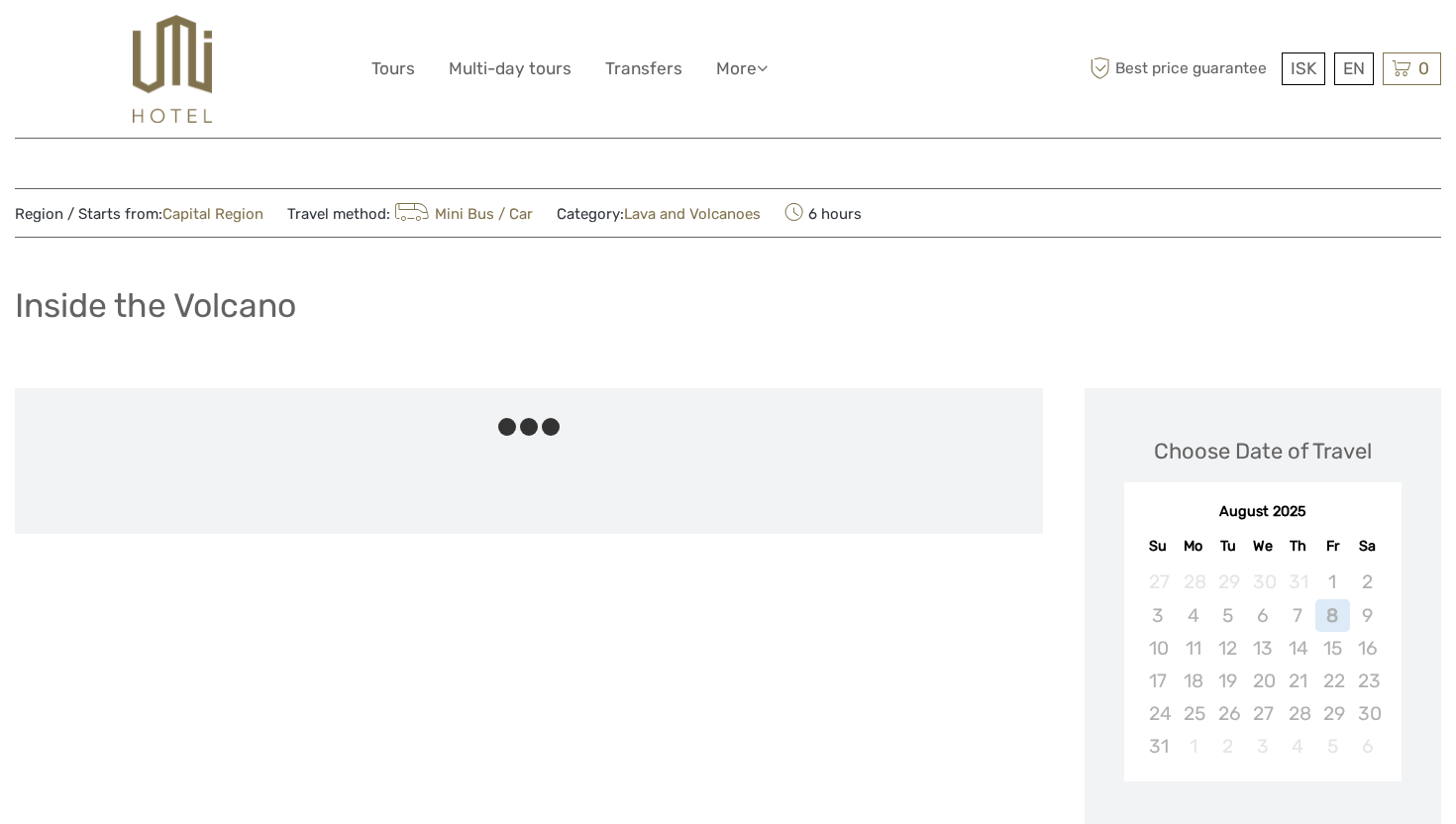 scroll, scrollTop: 0, scrollLeft: 0, axis: both 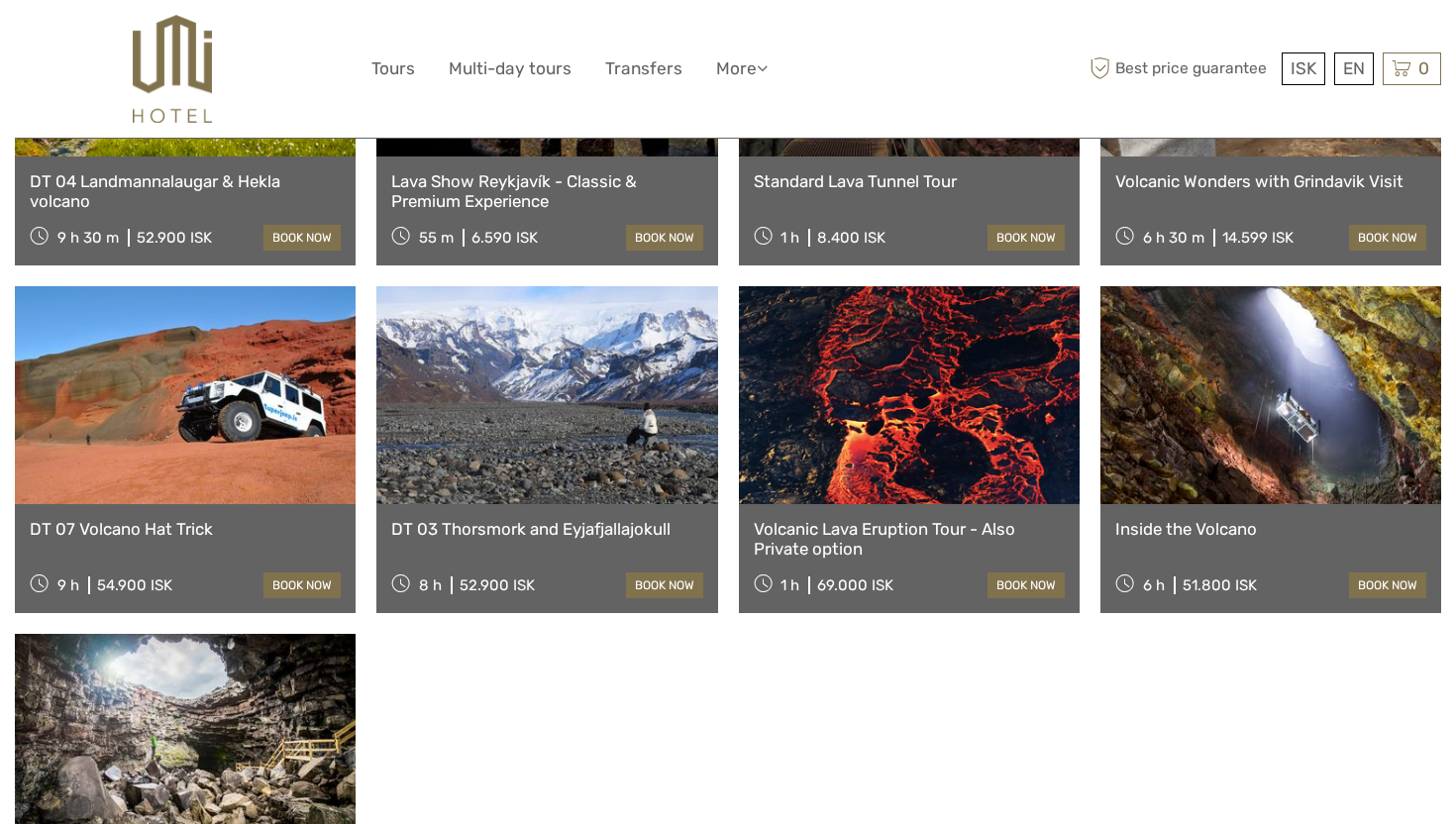 click at bounding box center [909, 395] 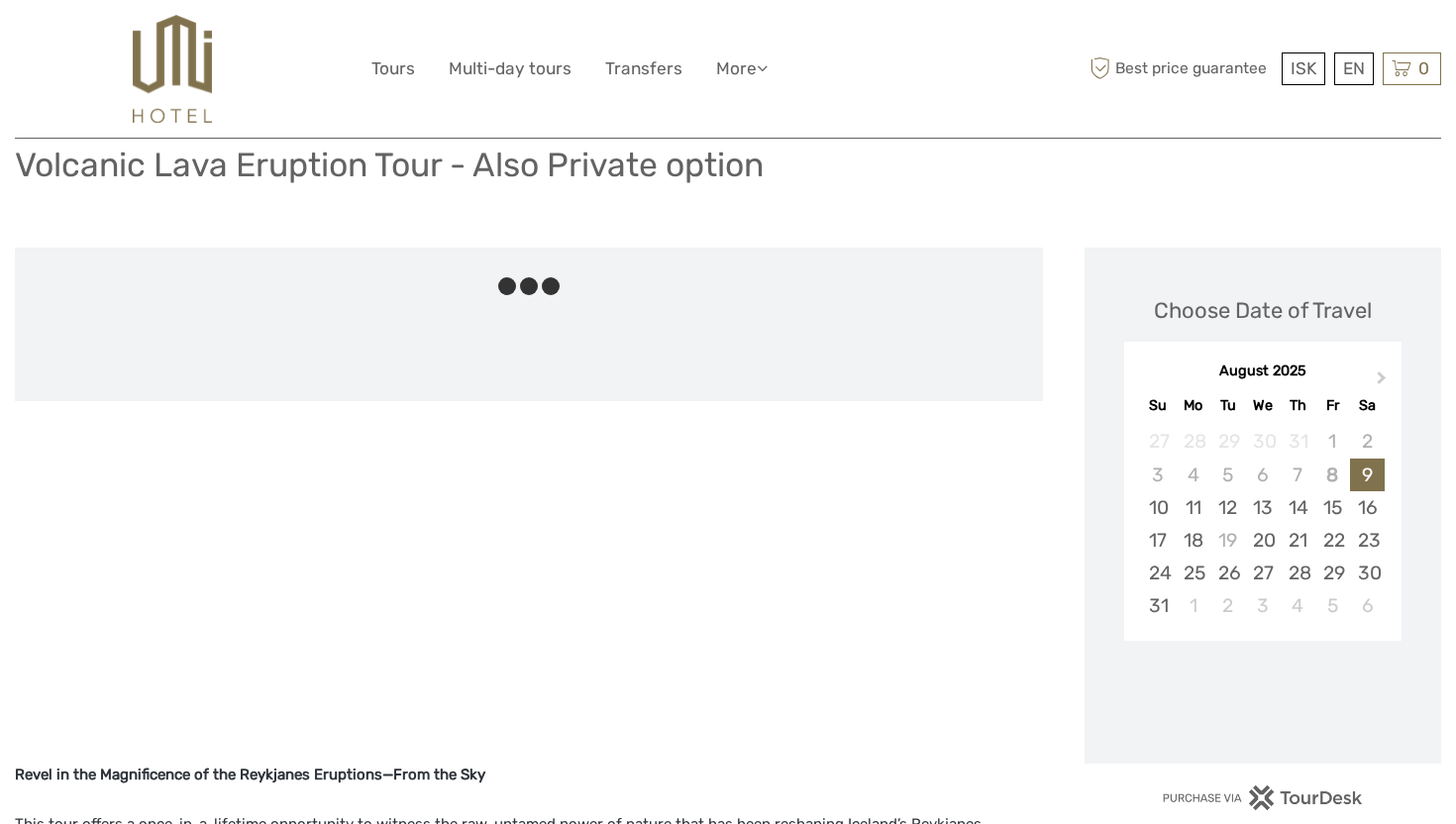 scroll, scrollTop: 178, scrollLeft: 0, axis: vertical 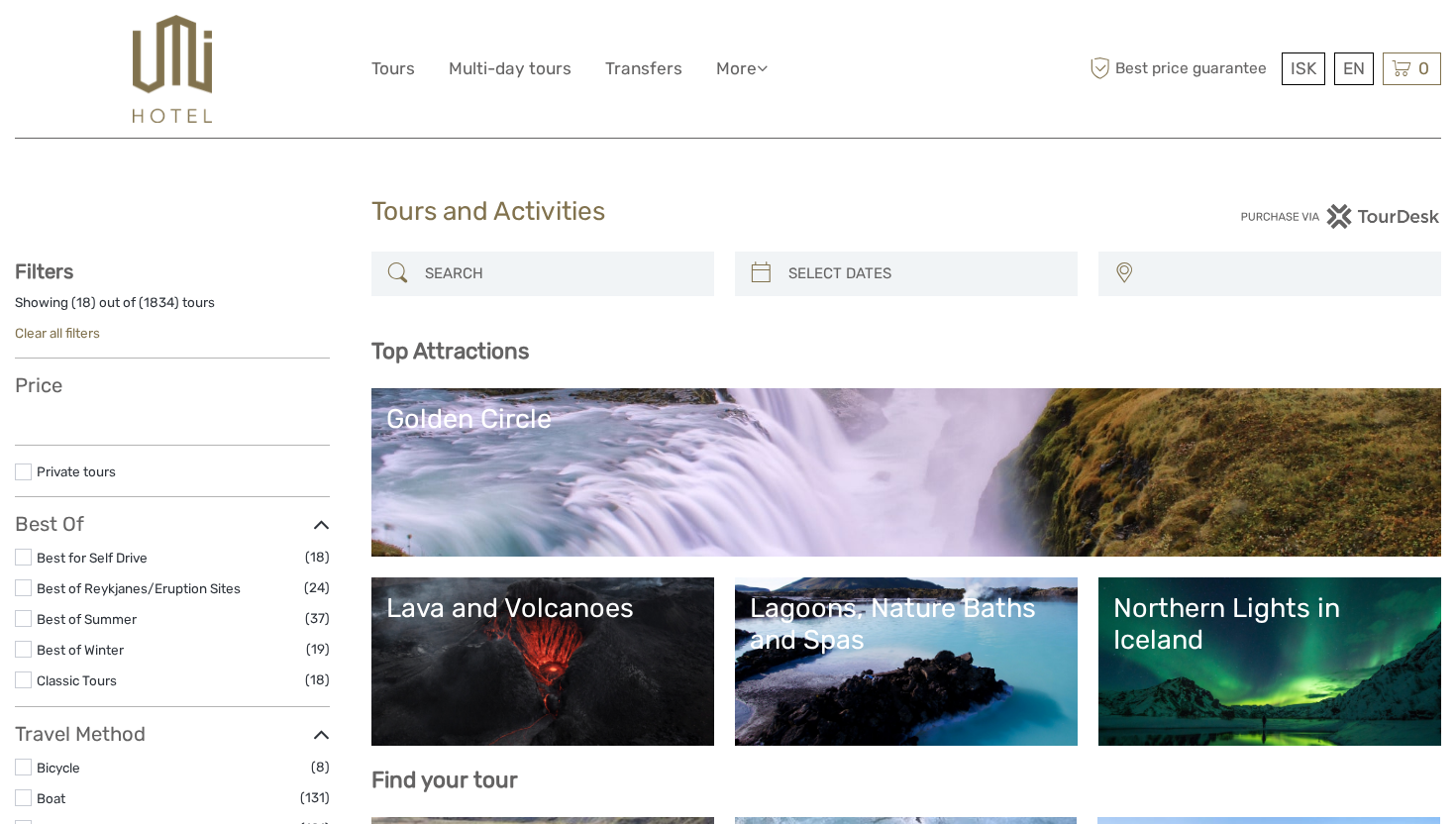select 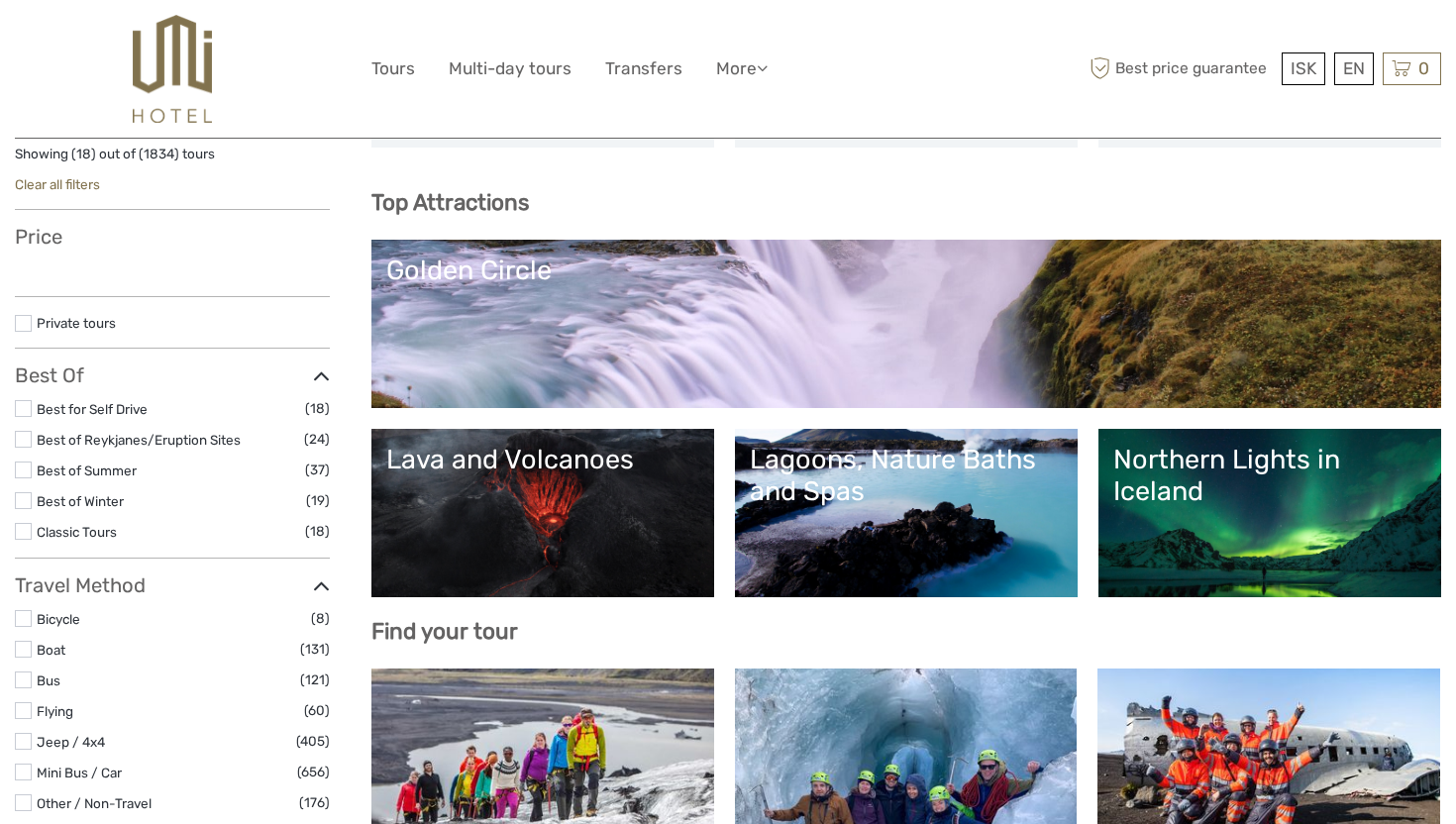 select 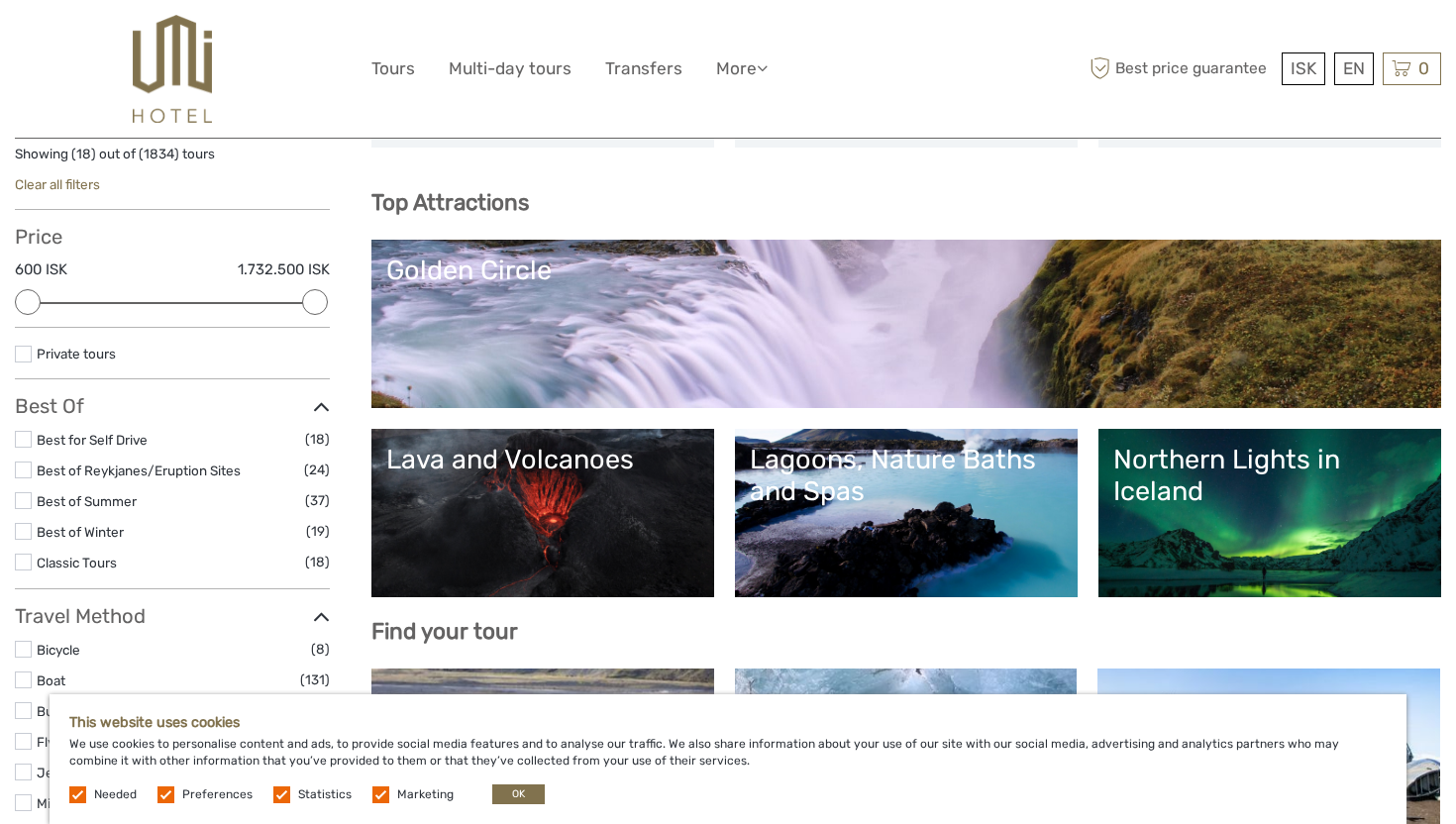 scroll, scrollTop: 0, scrollLeft: 0, axis: both 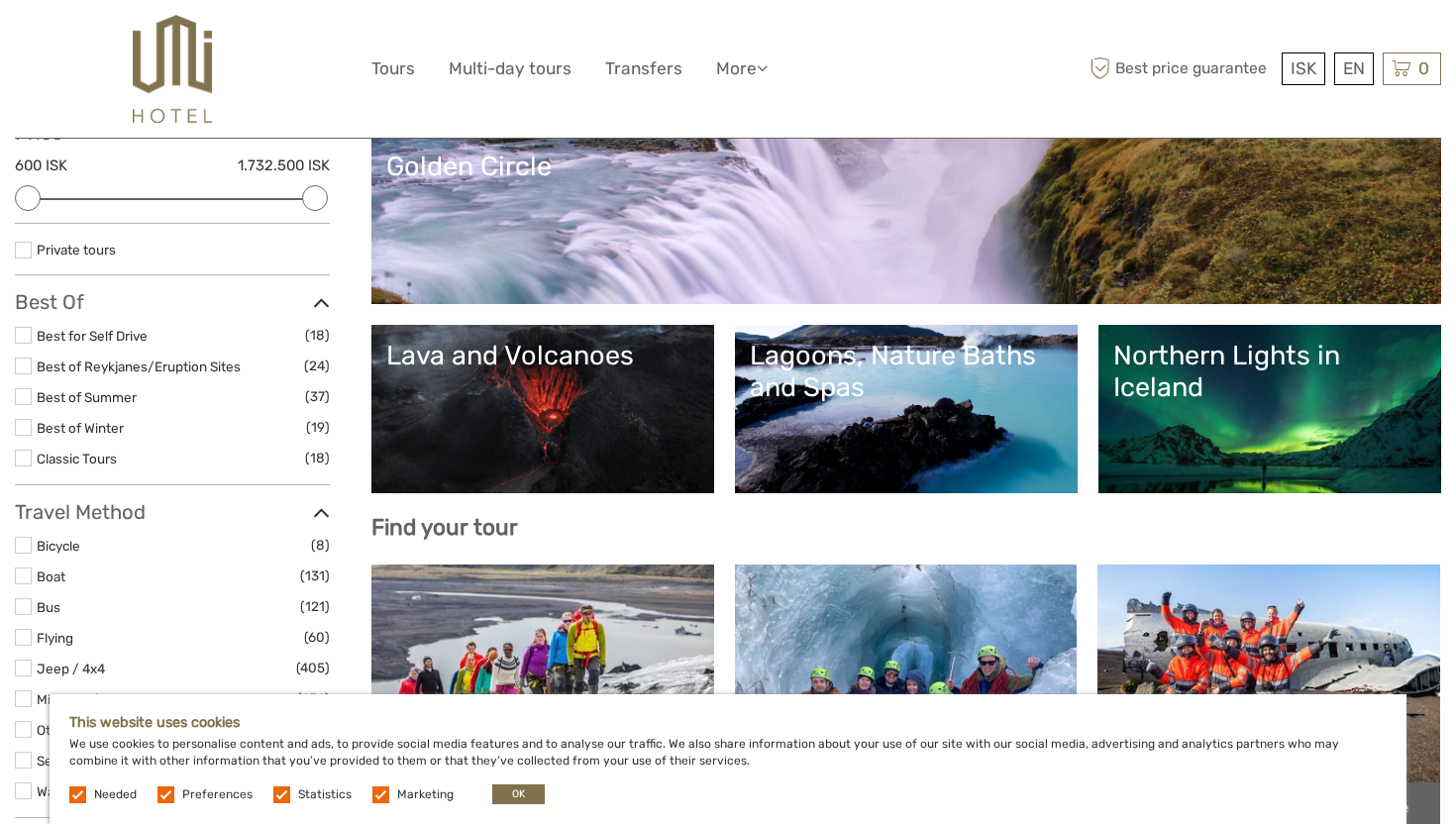 click on "Northern Lights in Iceland" at bounding box center (1270, 409) 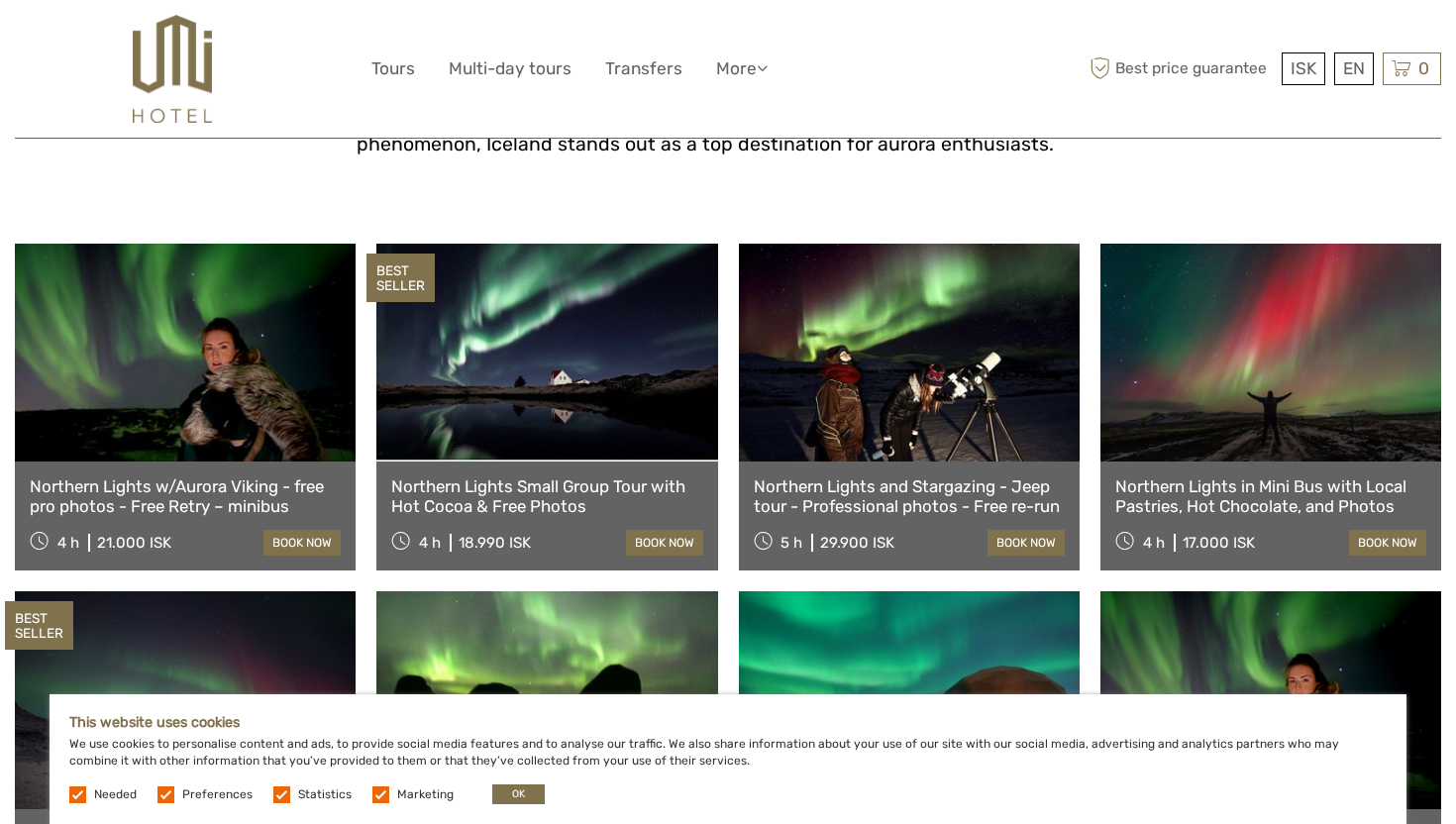 scroll, scrollTop: 673, scrollLeft: 0, axis: vertical 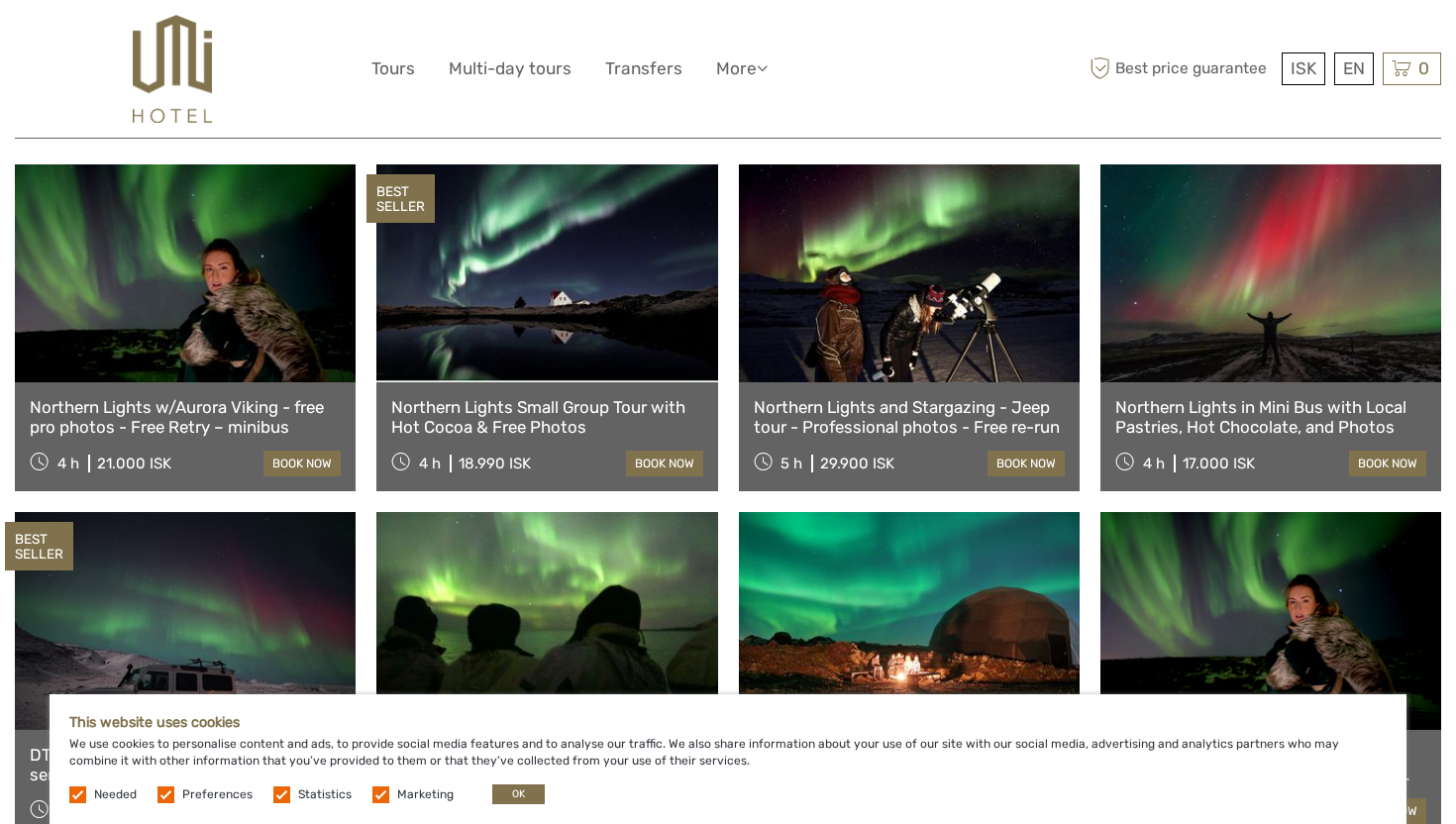 click at bounding box center (909, 273) 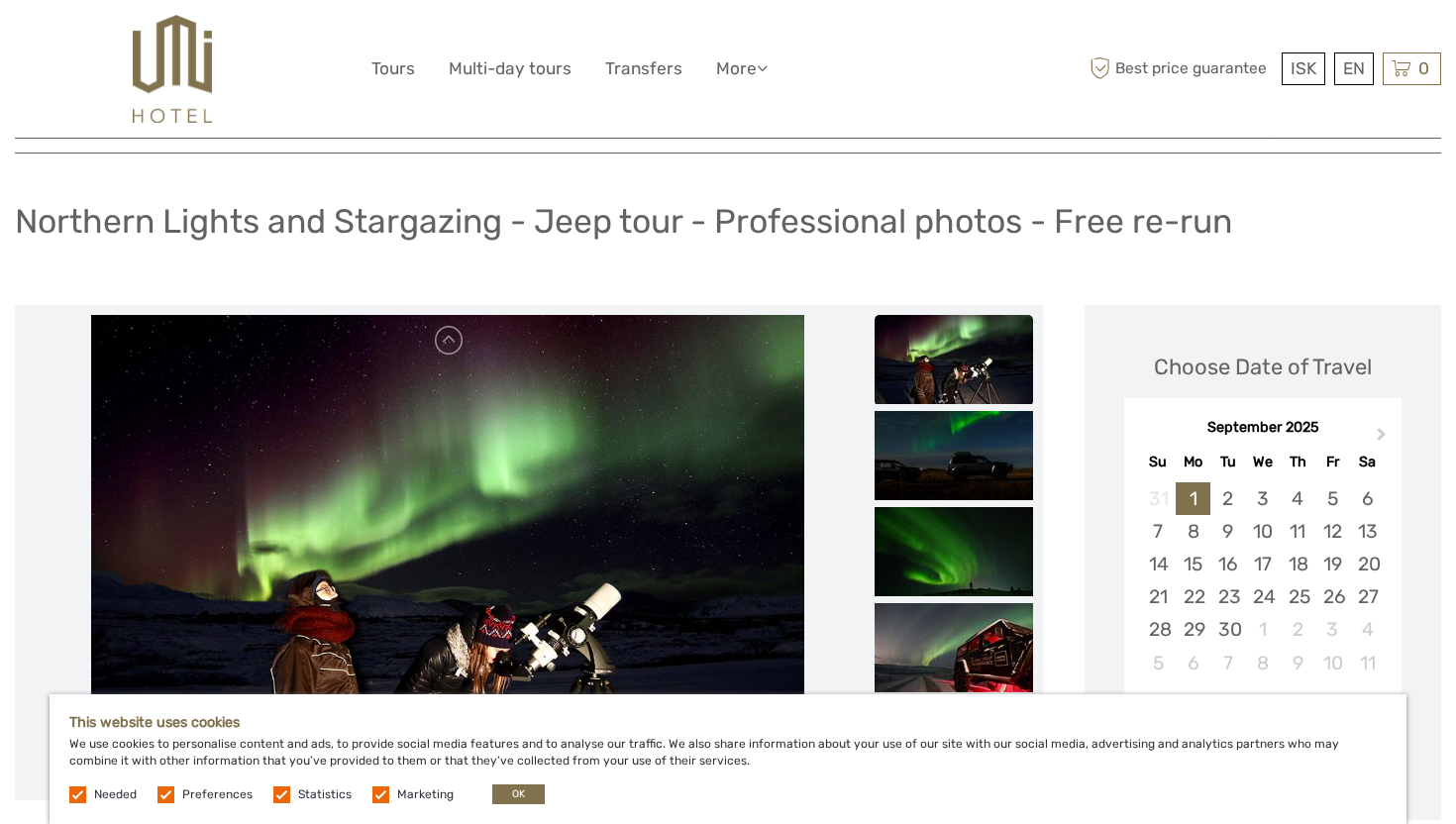 scroll, scrollTop: 151, scrollLeft: 0, axis: vertical 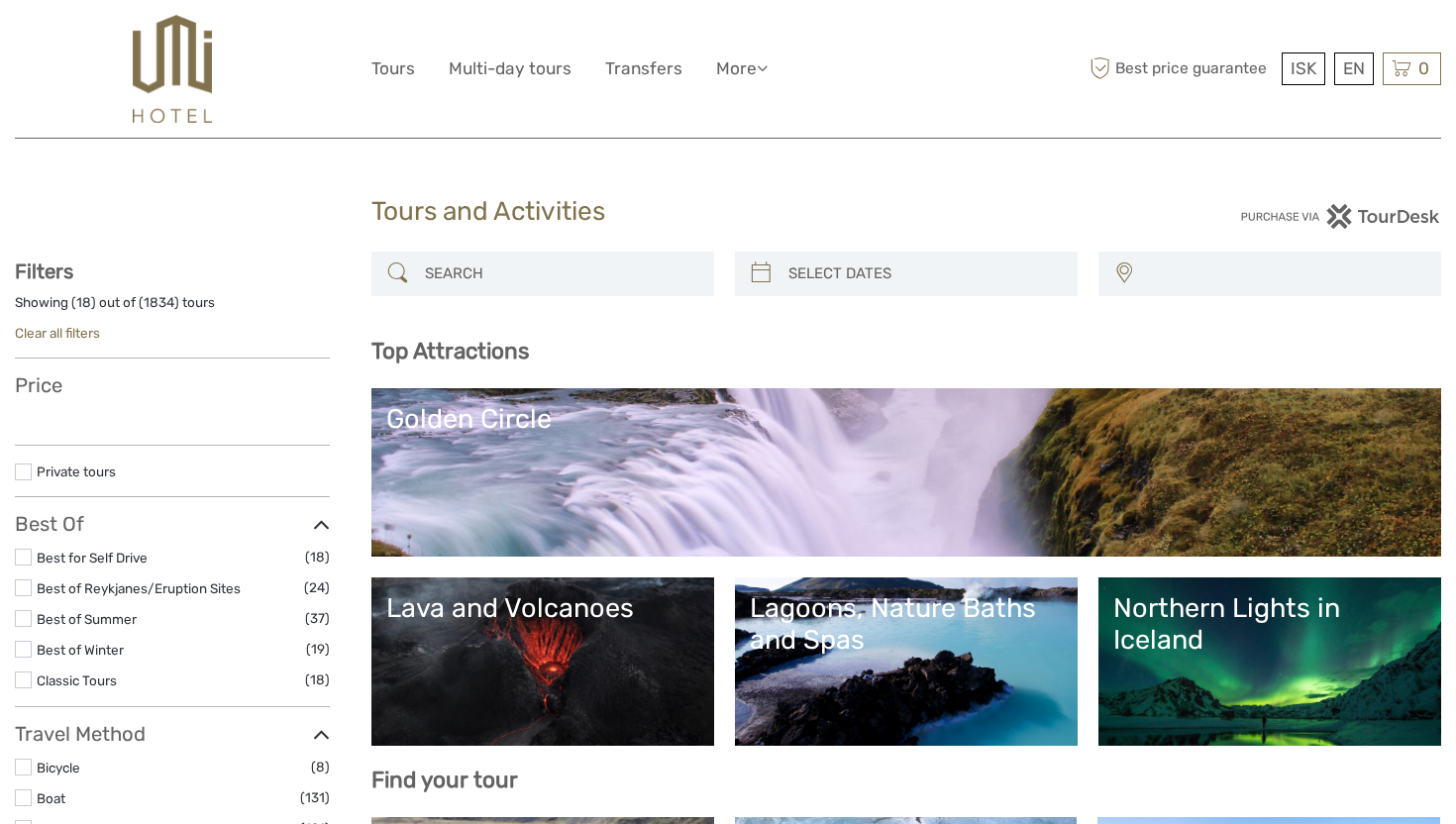 select 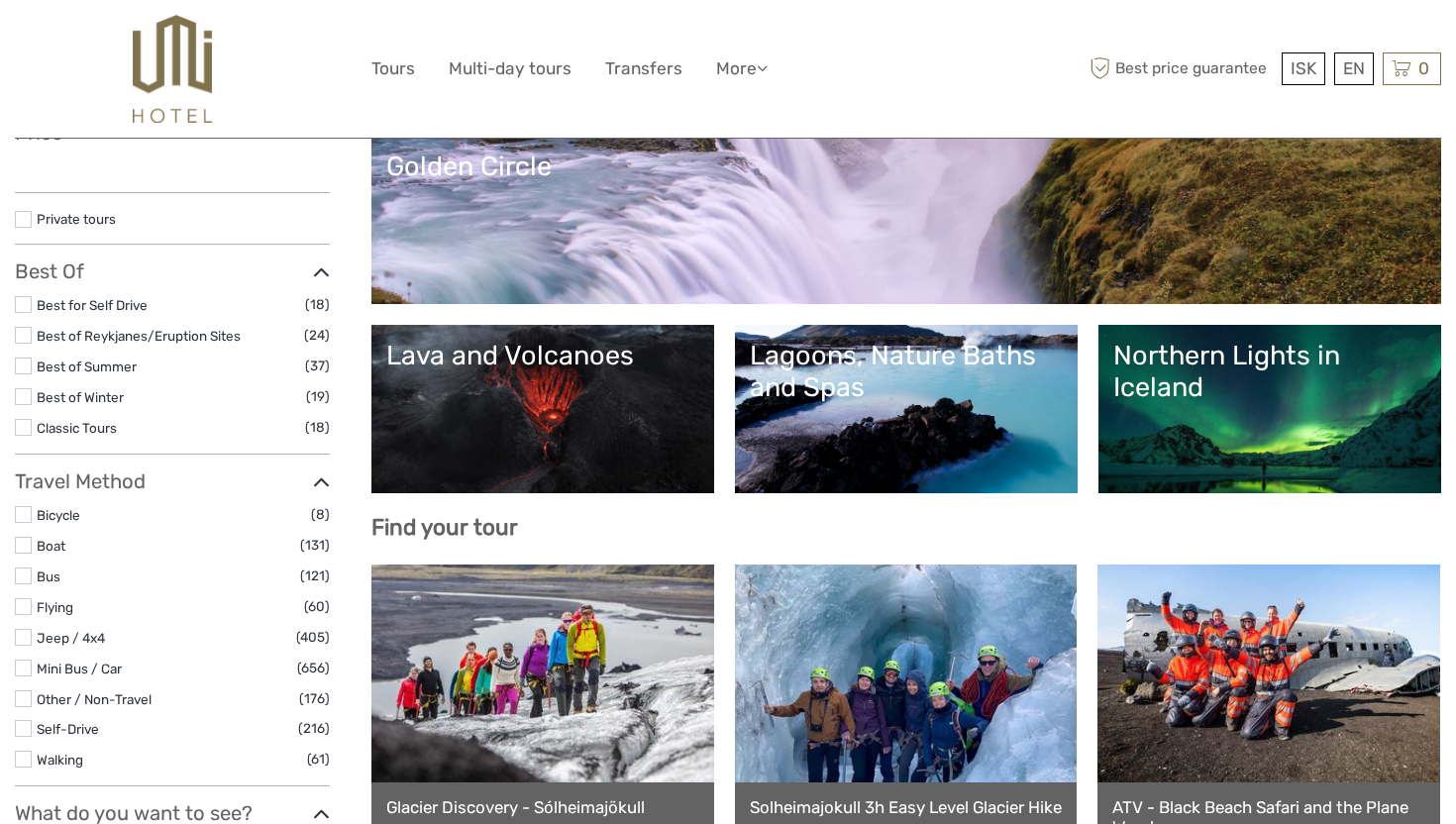 select 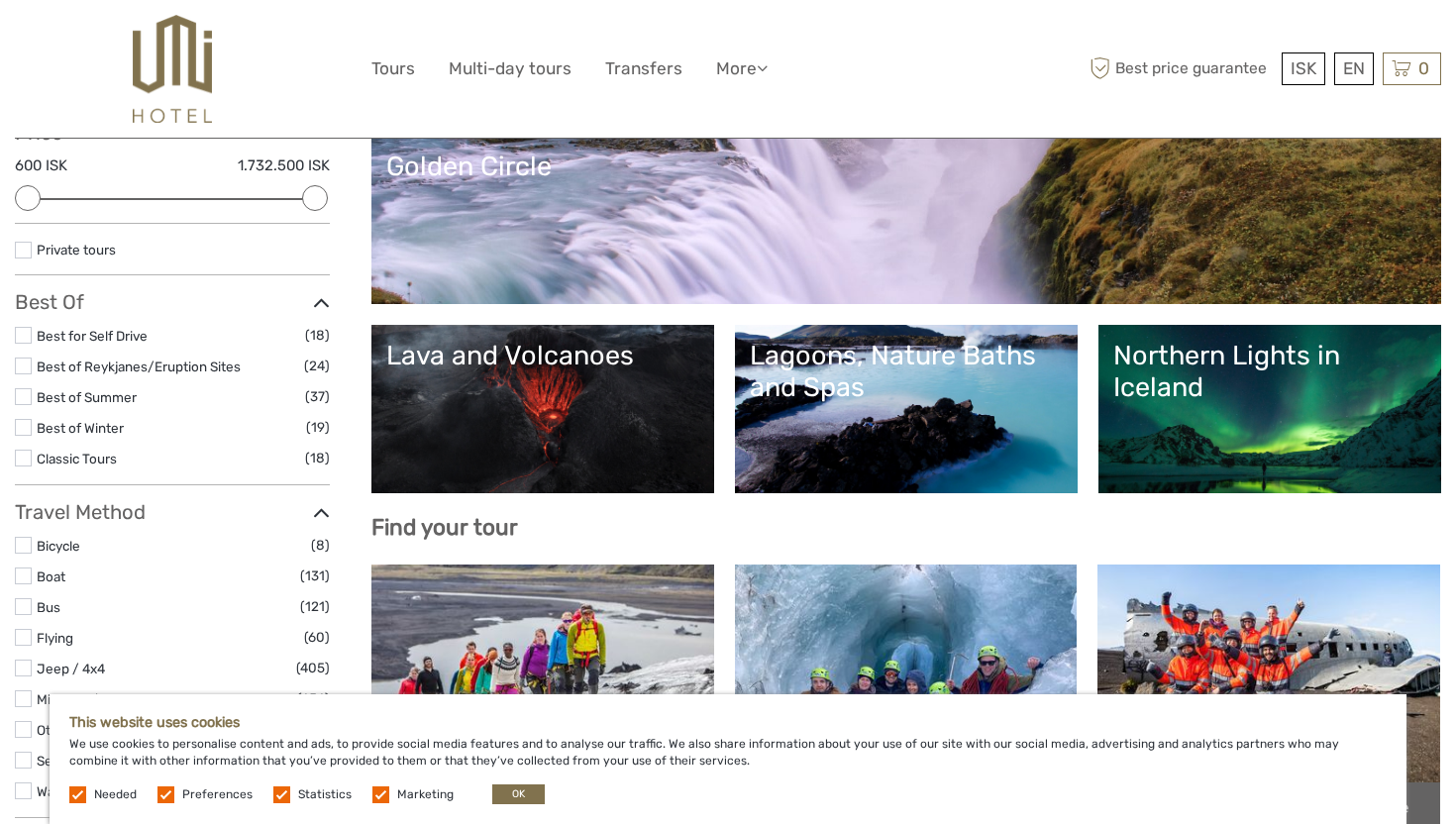 scroll, scrollTop: 0, scrollLeft: 0, axis: both 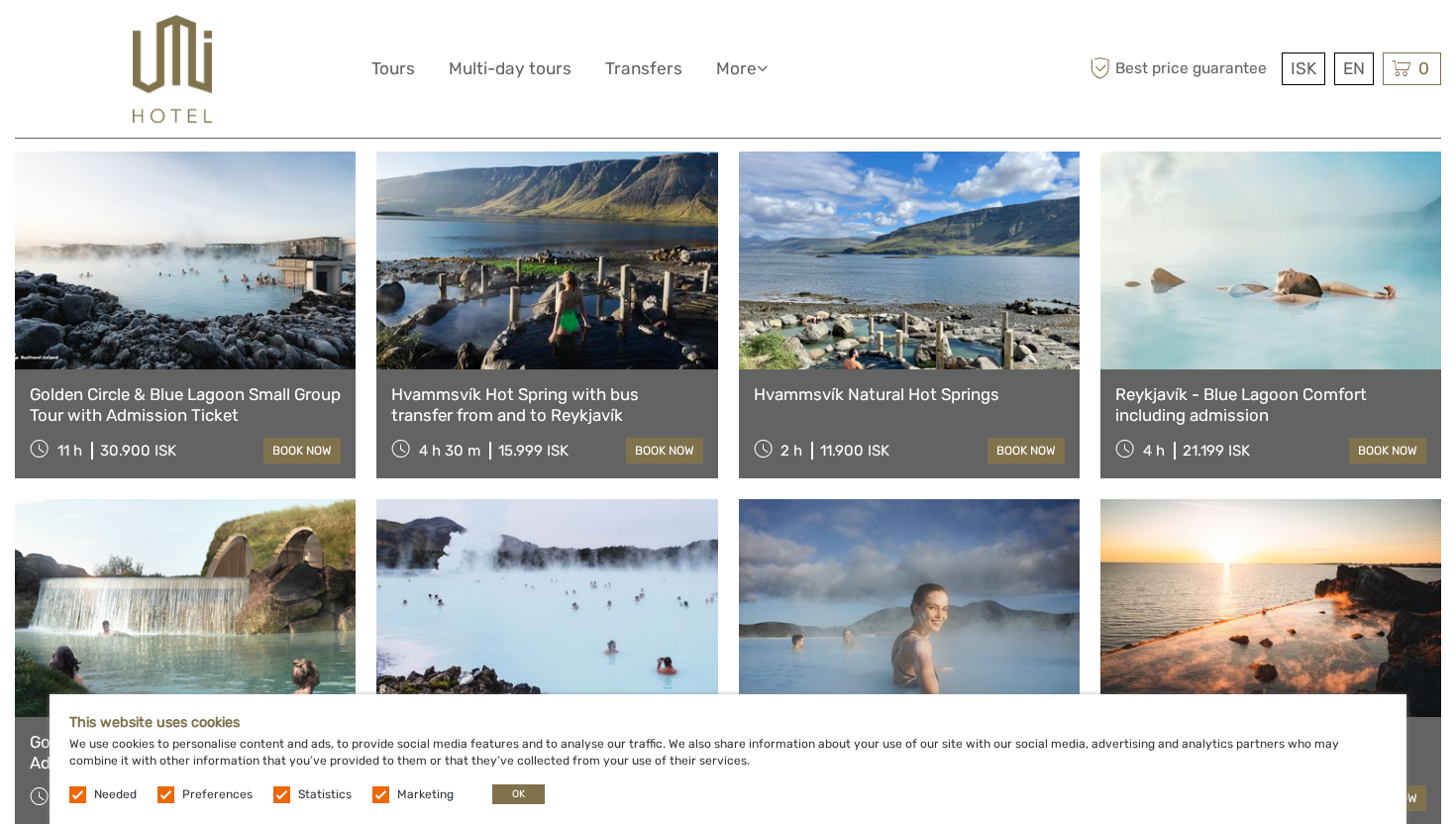 click at bounding box center [547, 260] 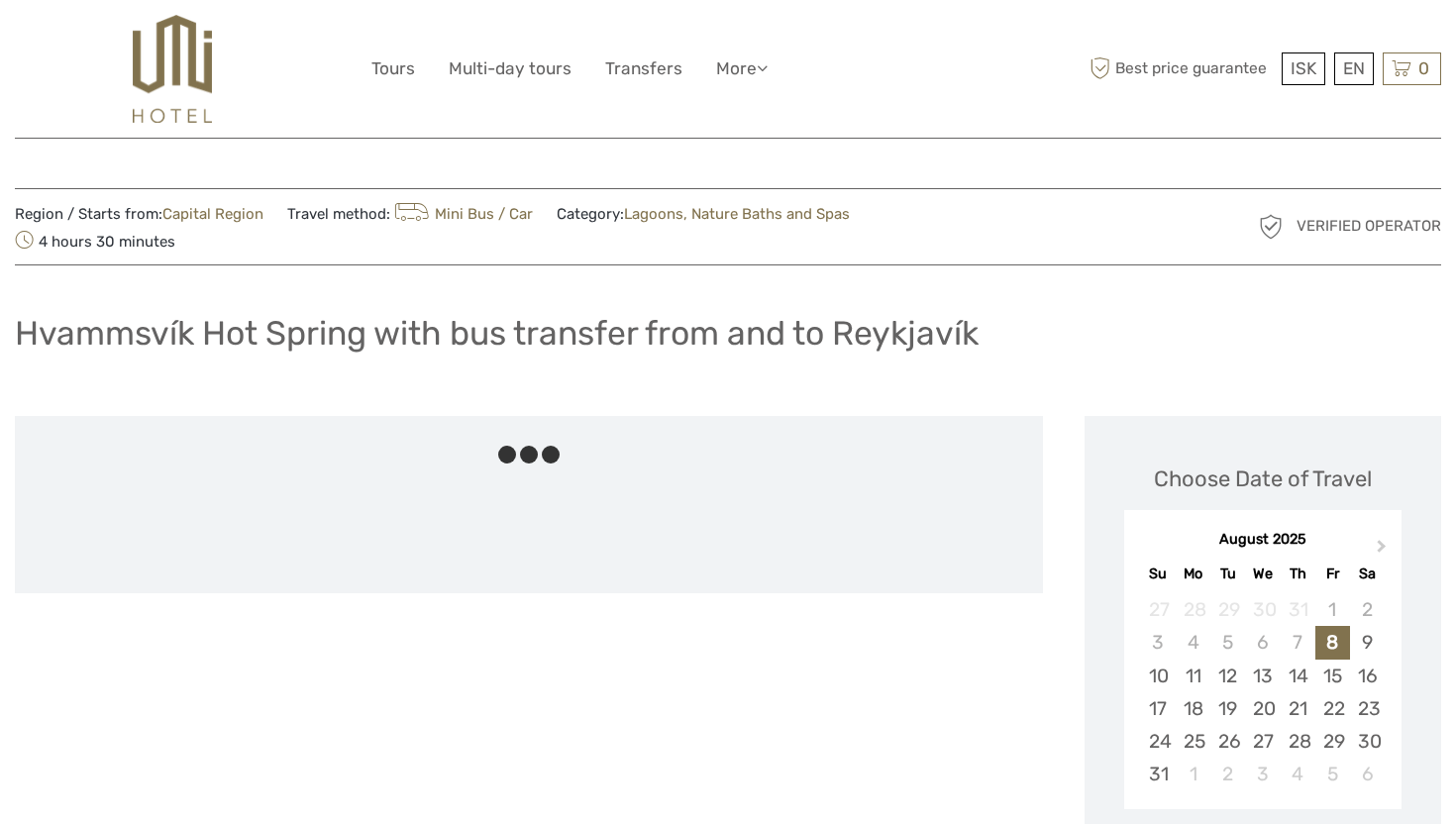 scroll, scrollTop: 102, scrollLeft: 0, axis: vertical 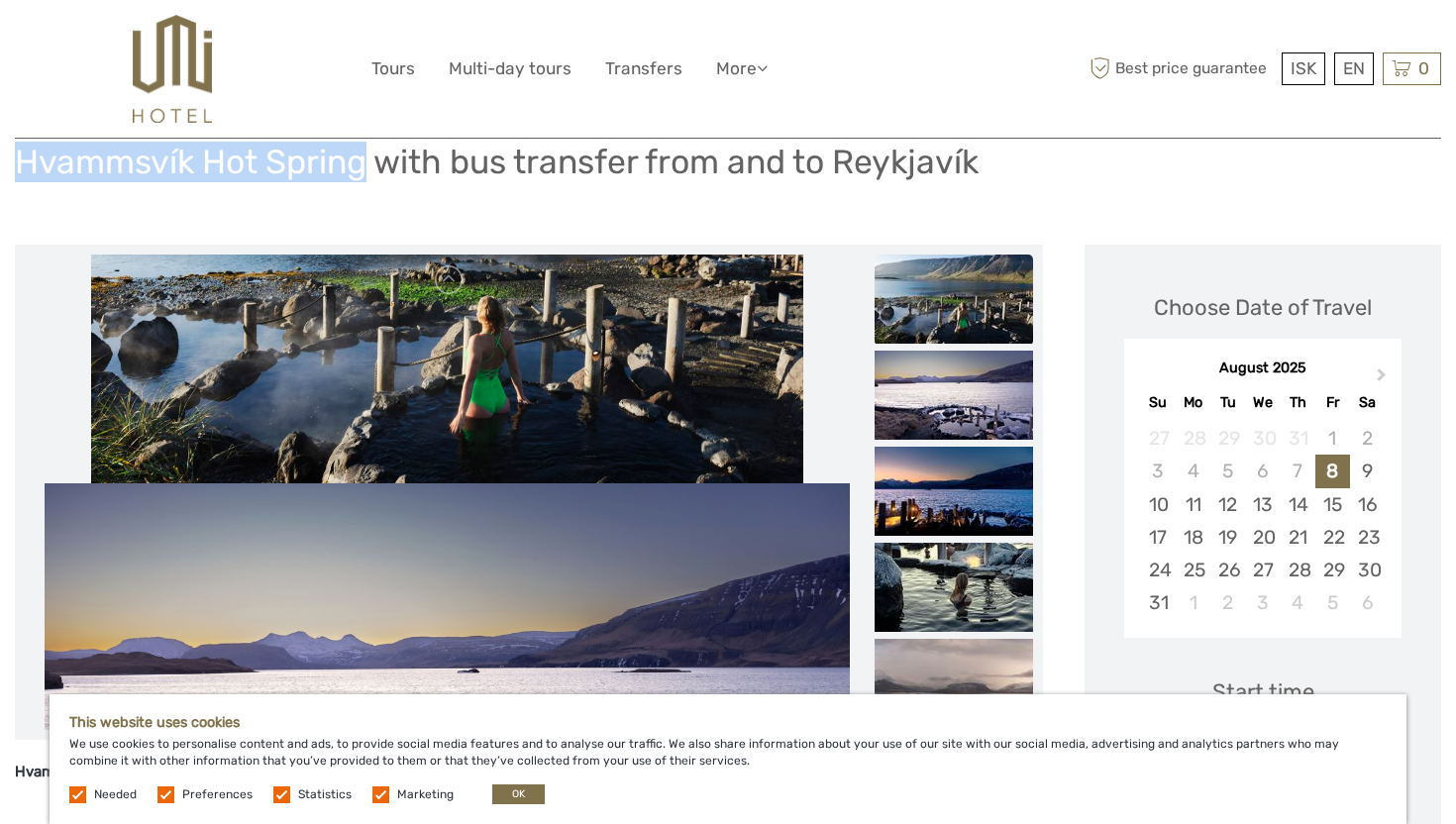 drag, startPoint x: 365, startPoint y: 162, endPoint x: 23, endPoint y: 155, distance: 342.0716 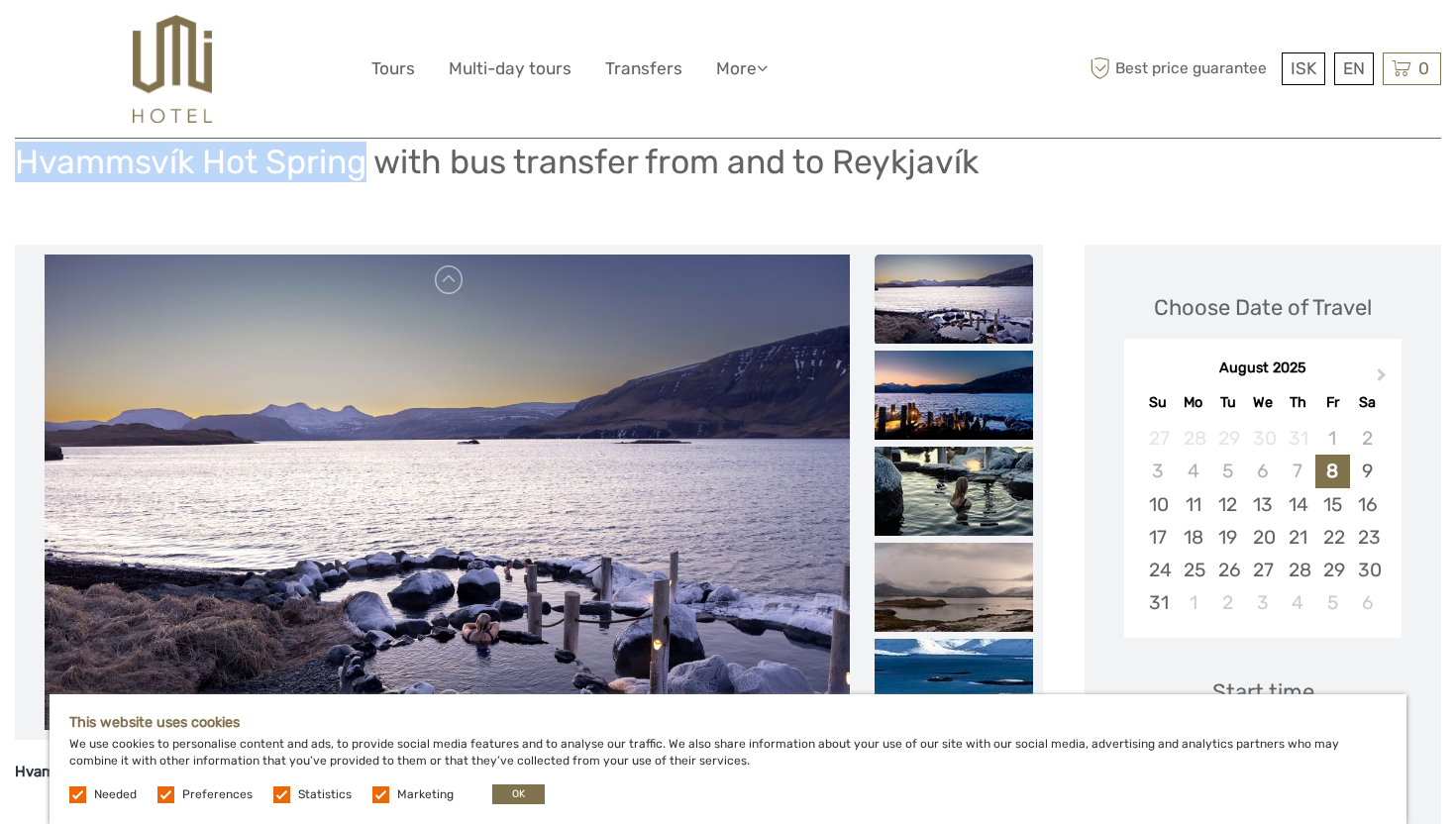 copy on "Hvammsvík Hot Spring" 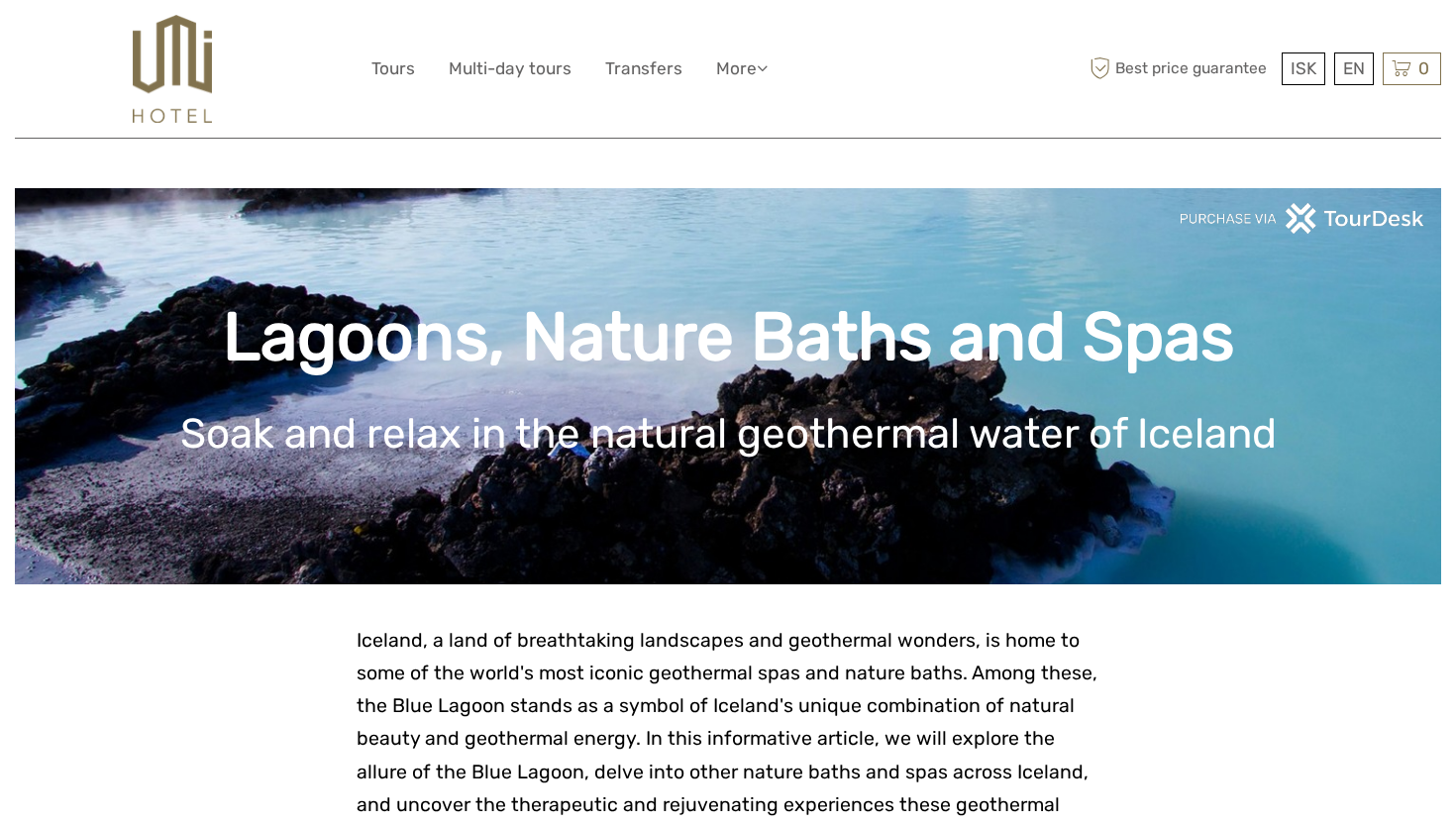 scroll, scrollTop: 817, scrollLeft: 0, axis: vertical 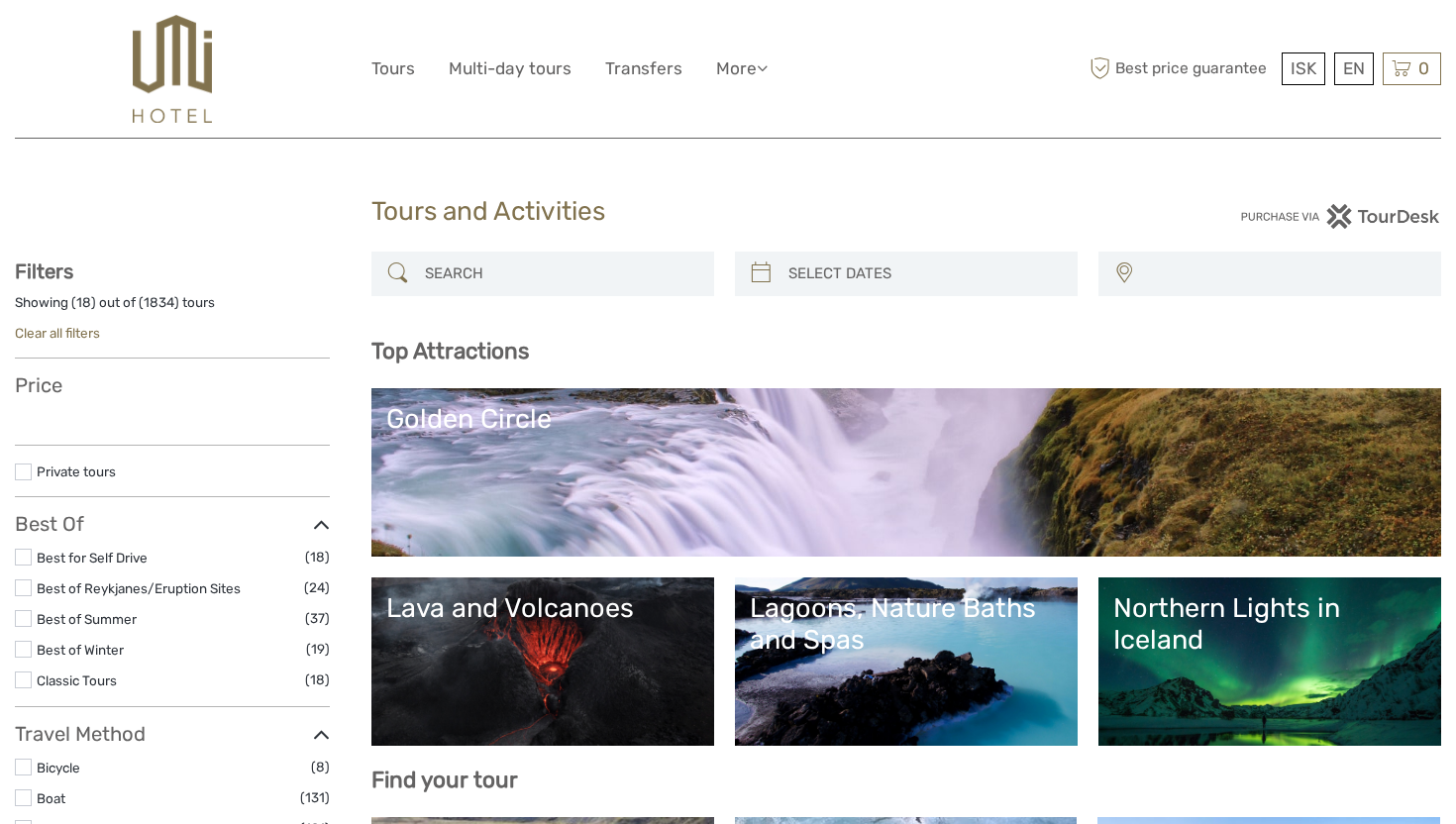 select 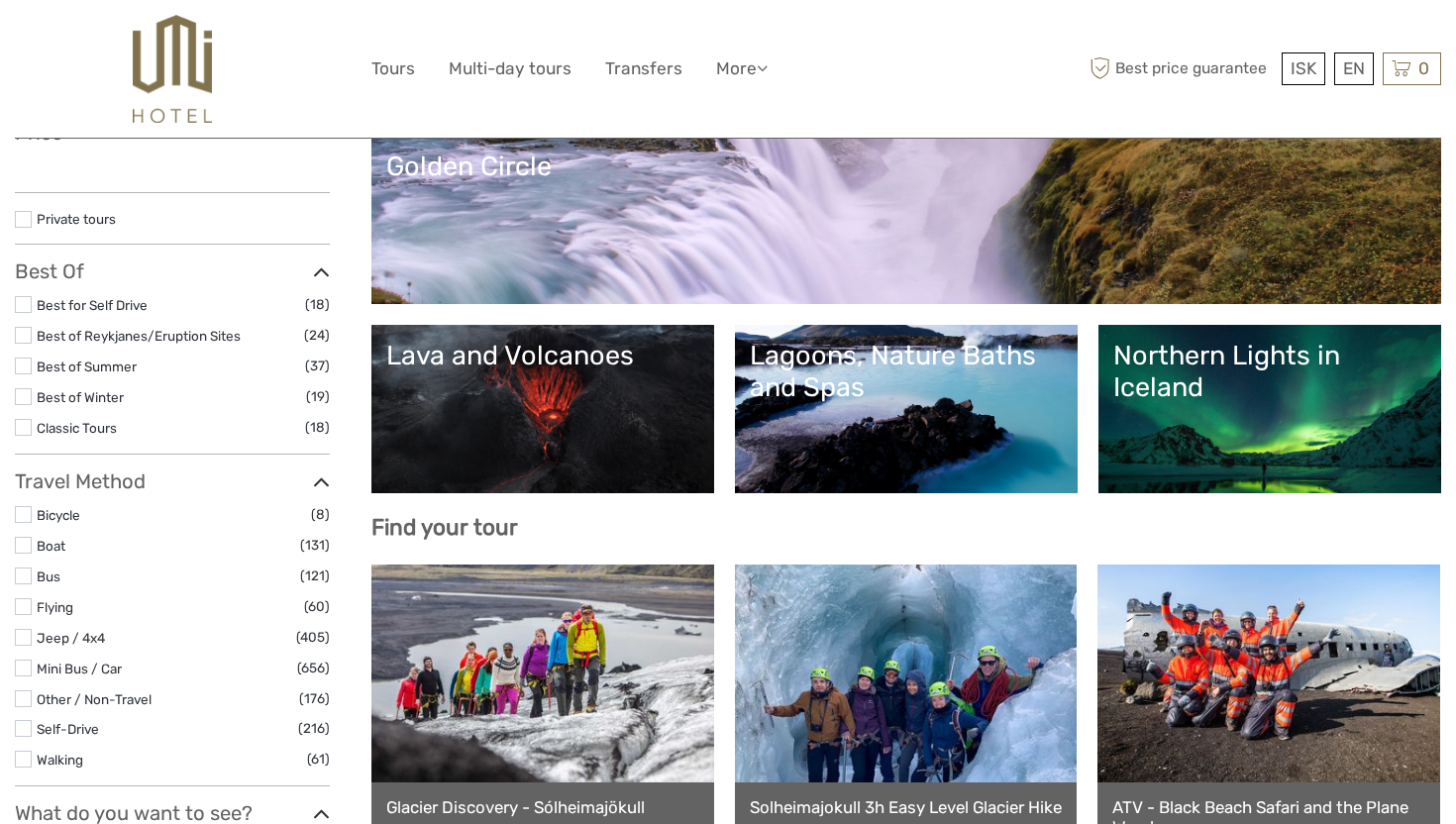 select 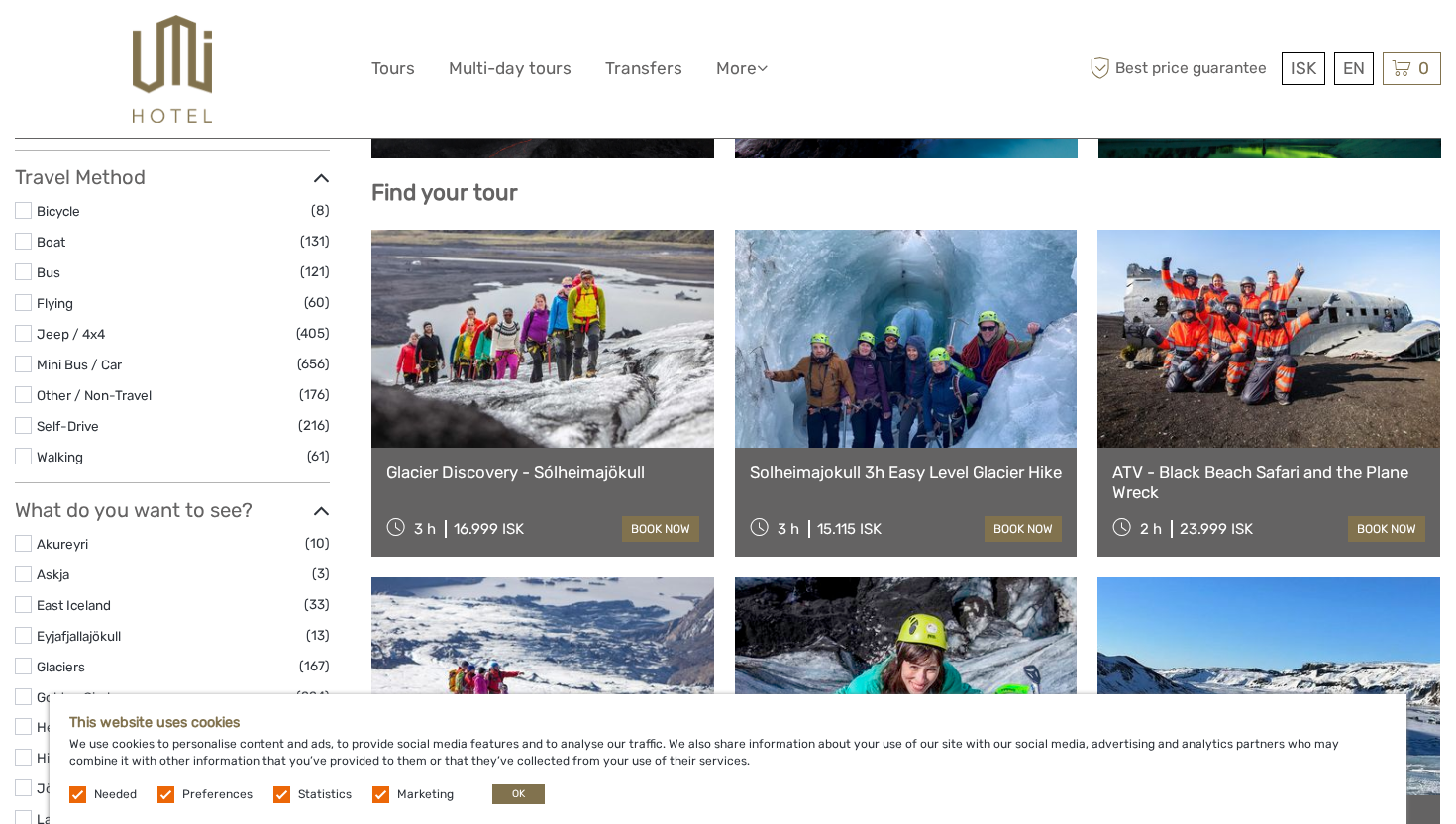 scroll, scrollTop: 626, scrollLeft: 0, axis: vertical 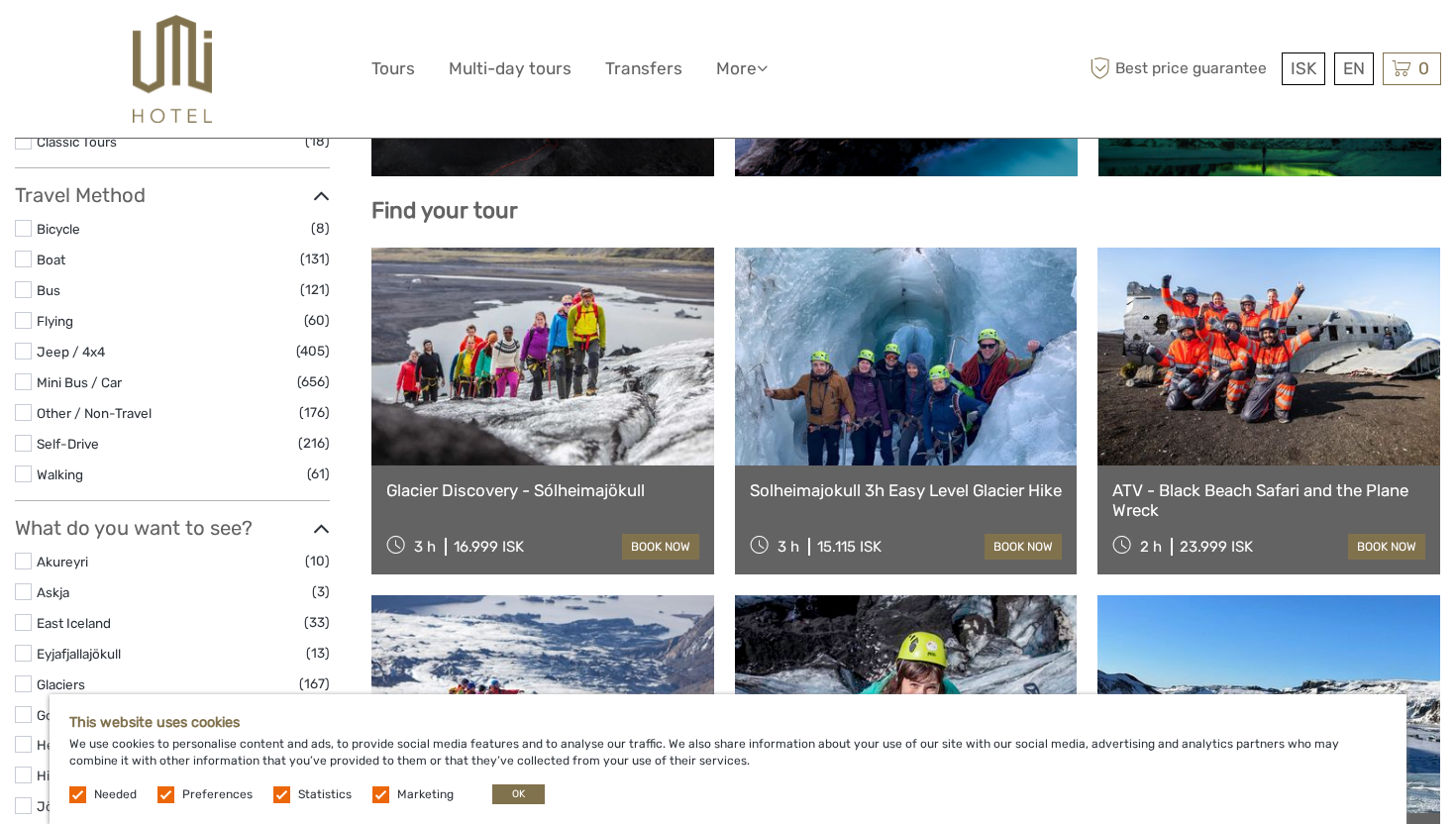 click at bounding box center [906, 357] 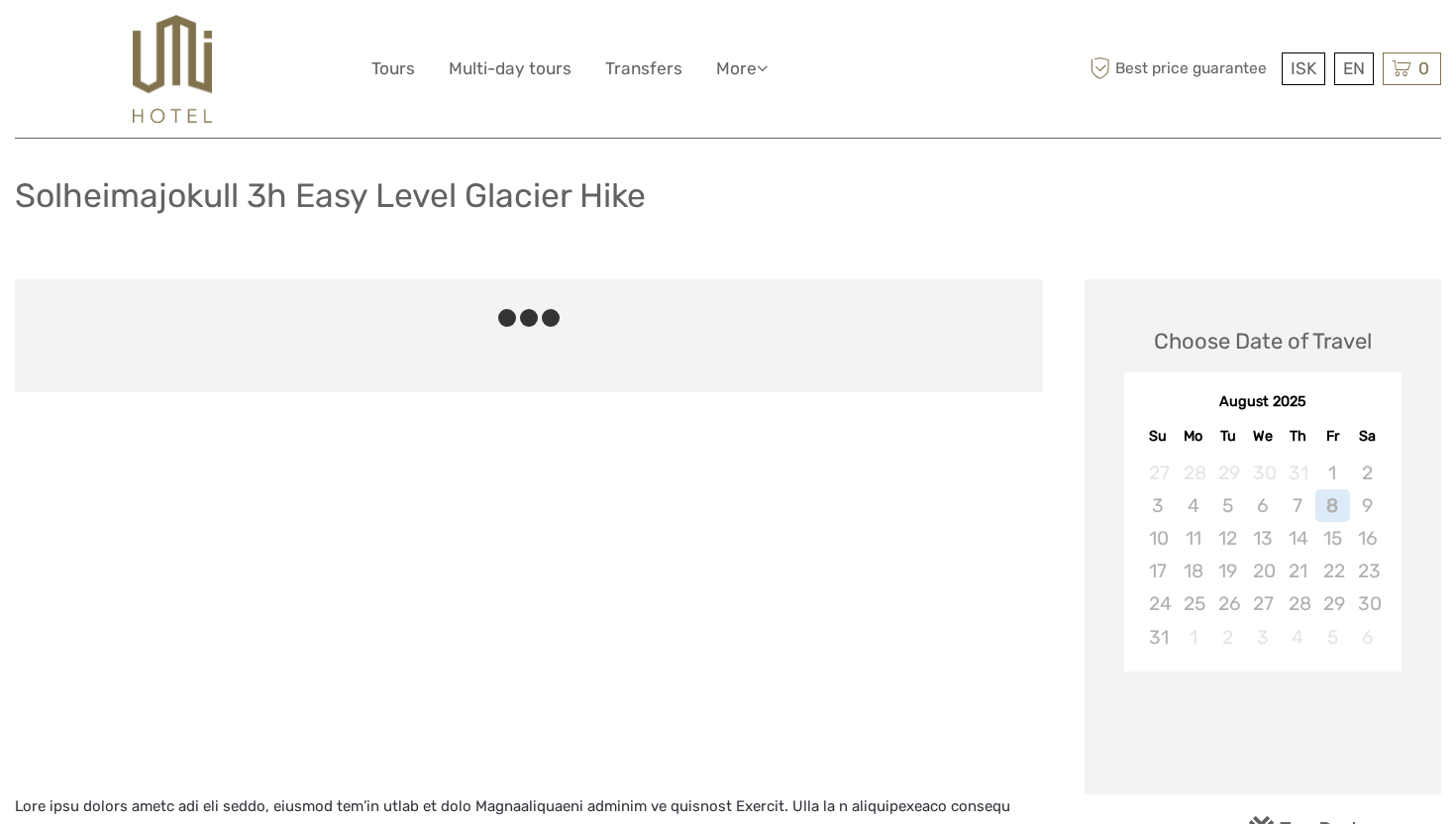 scroll, scrollTop: 151, scrollLeft: 0, axis: vertical 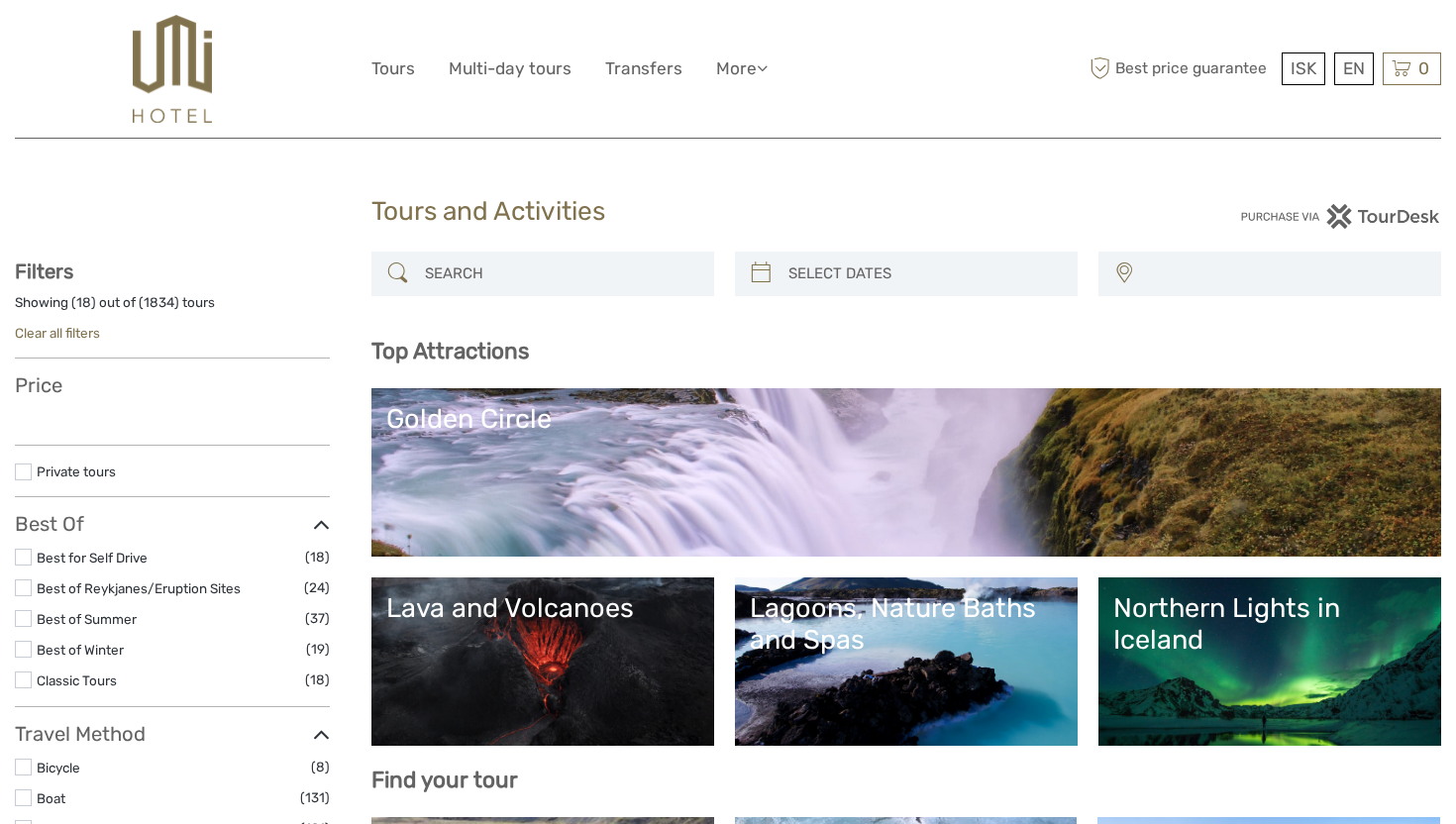 select 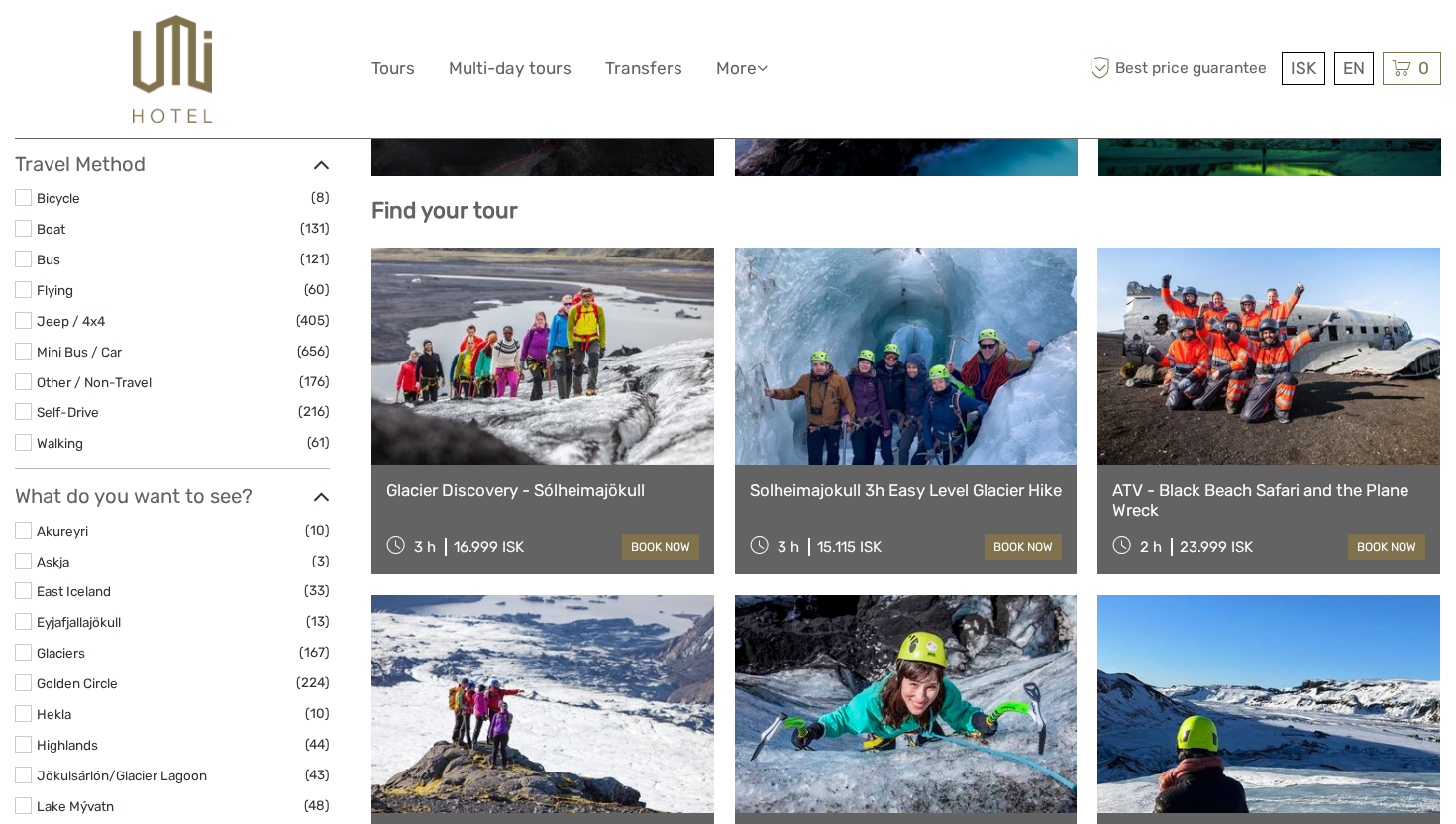scroll, scrollTop: 0, scrollLeft: 0, axis: both 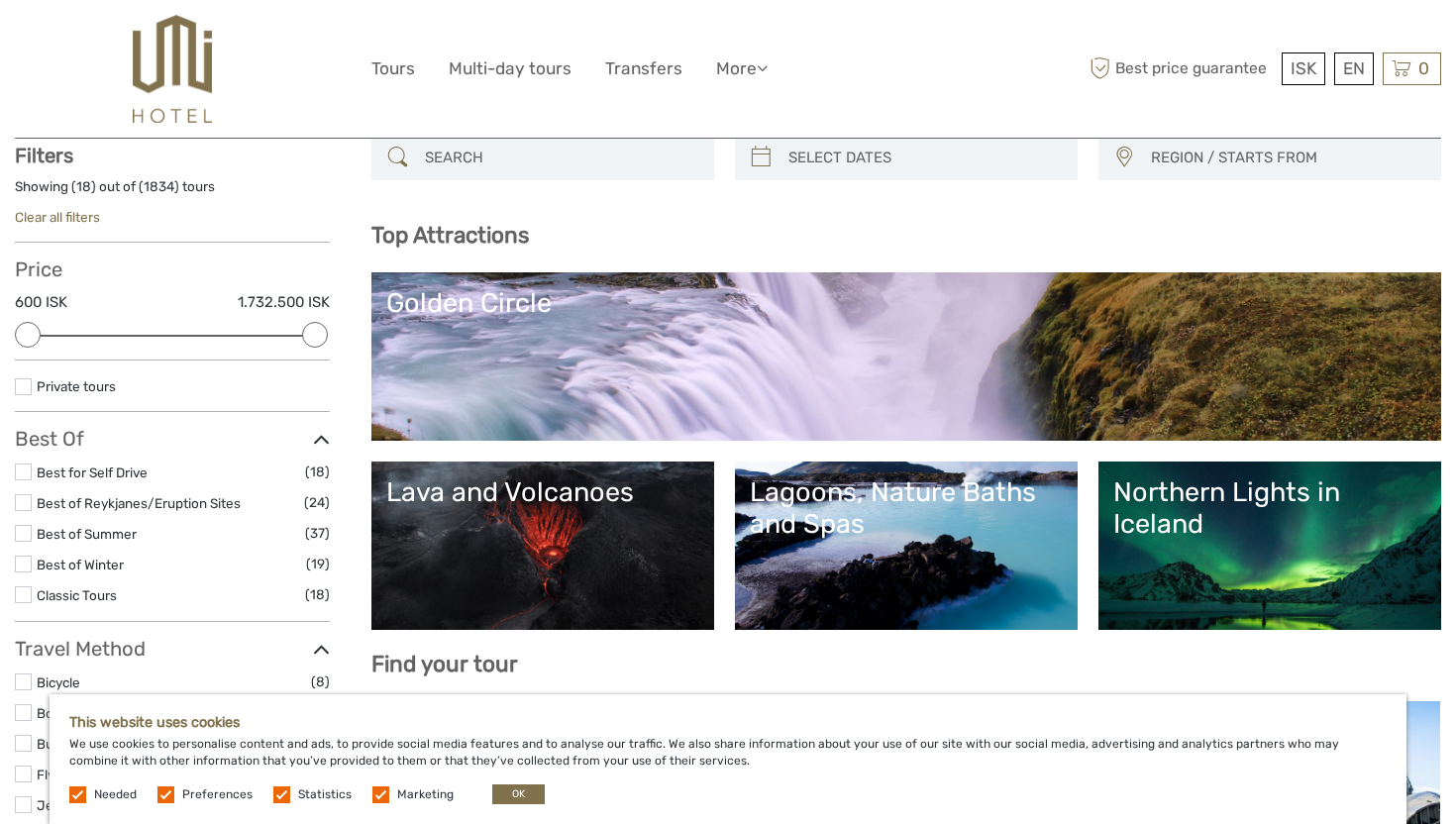 click on "Golden Circle" at bounding box center (906, 357) 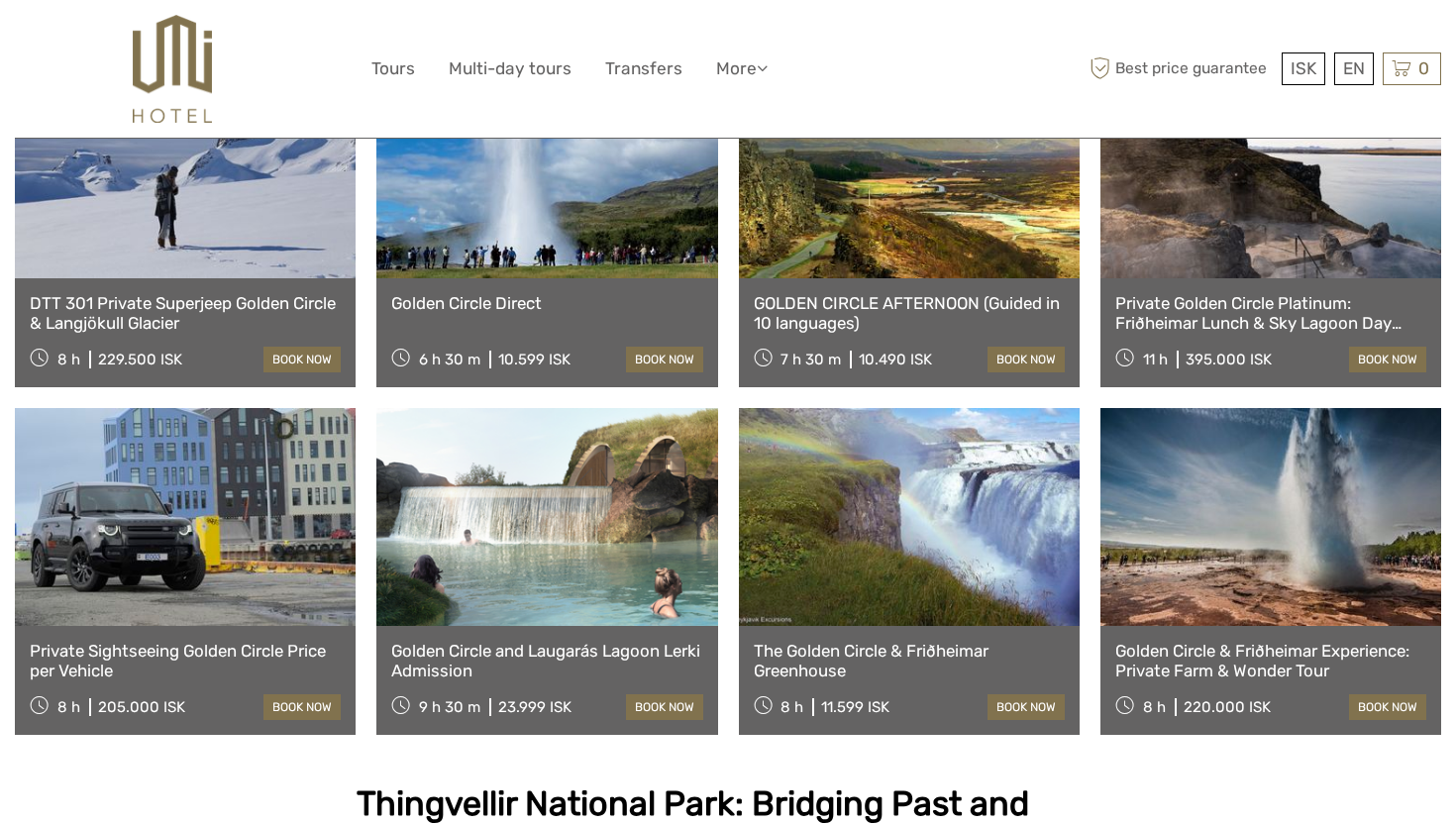 scroll, scrollTop: 0, scrollLeft: 0, axis: both 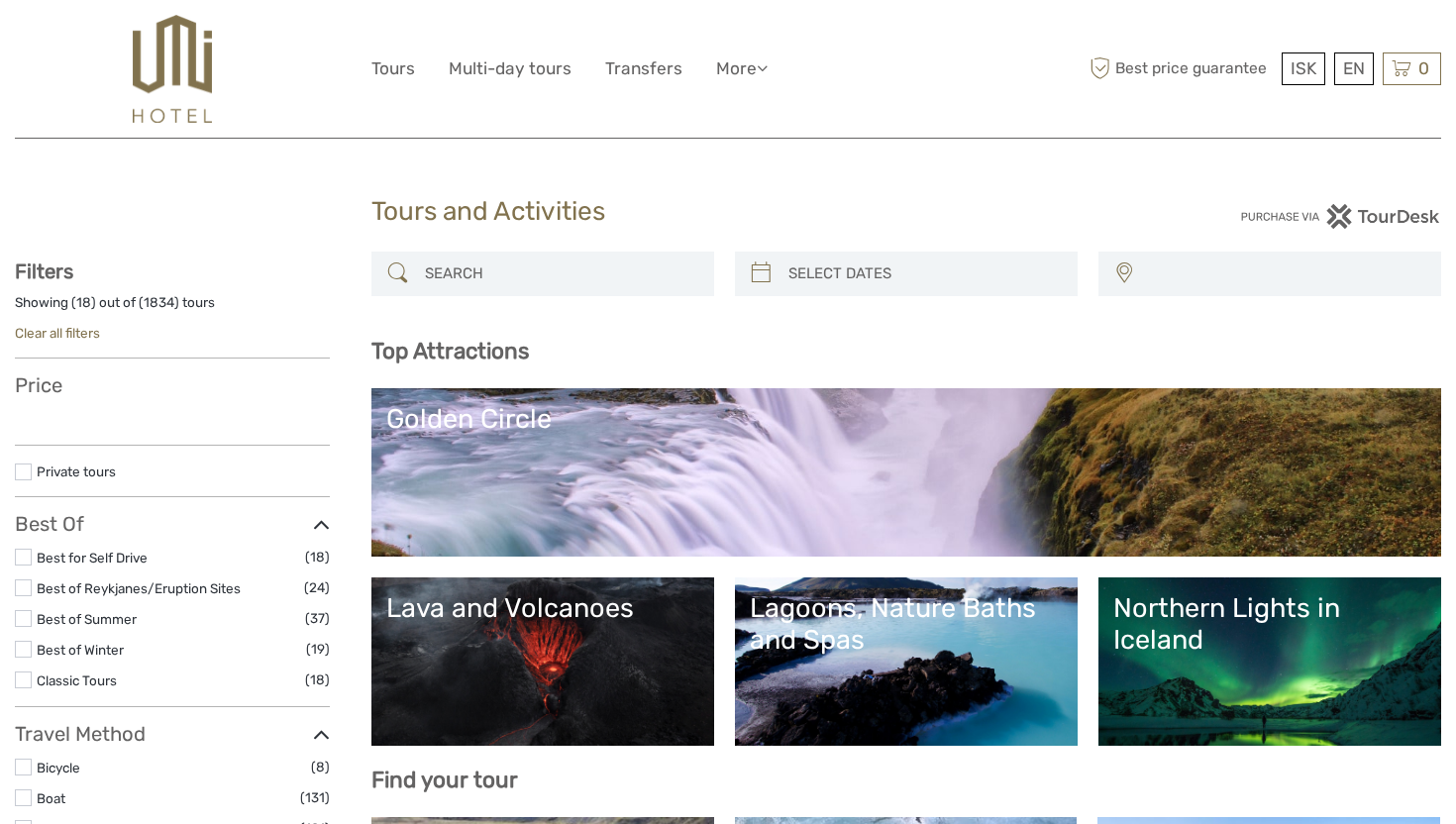 select 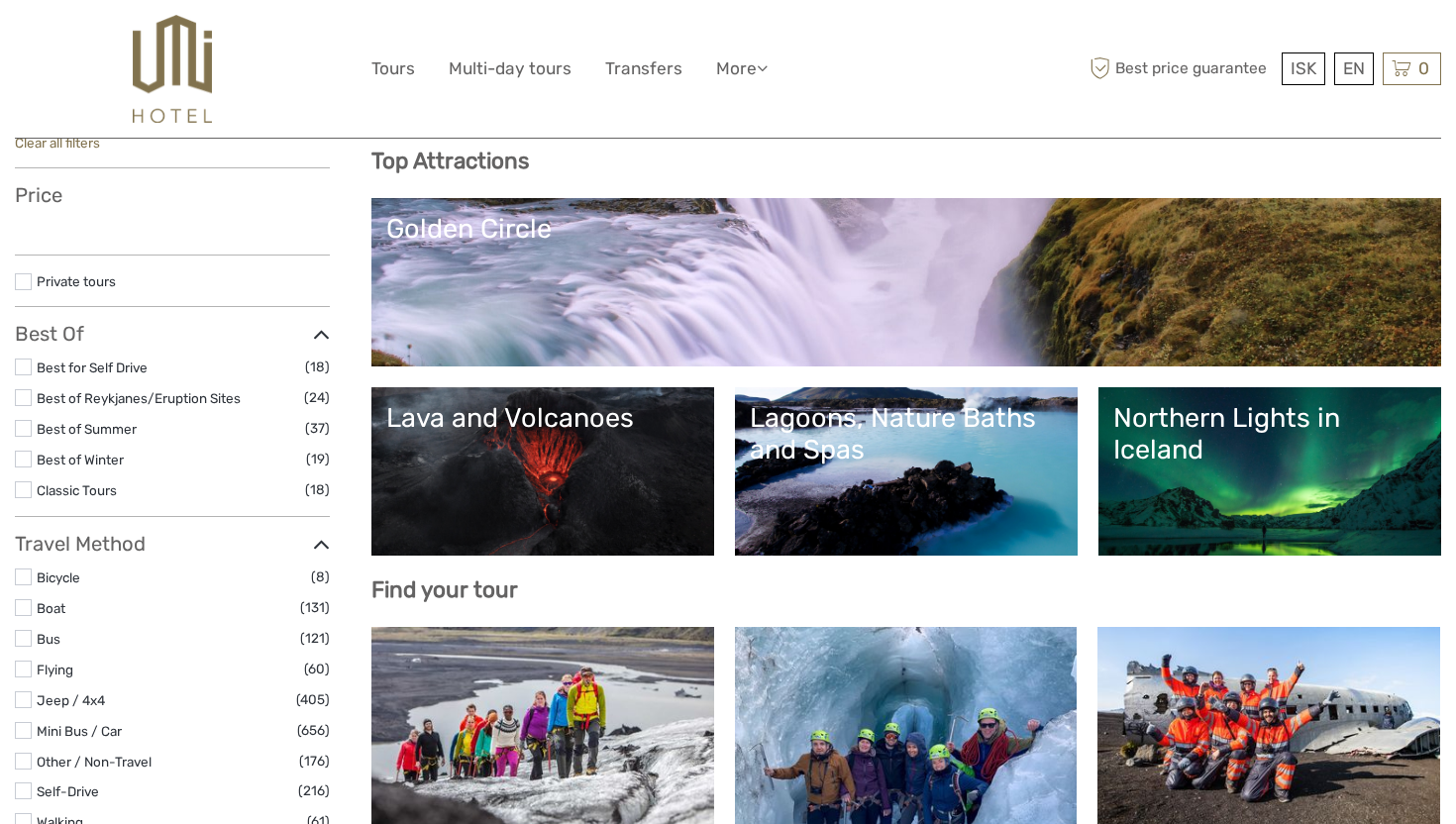 scroll, scrollTop: 123, scrollLeft: 0, axis: vertical 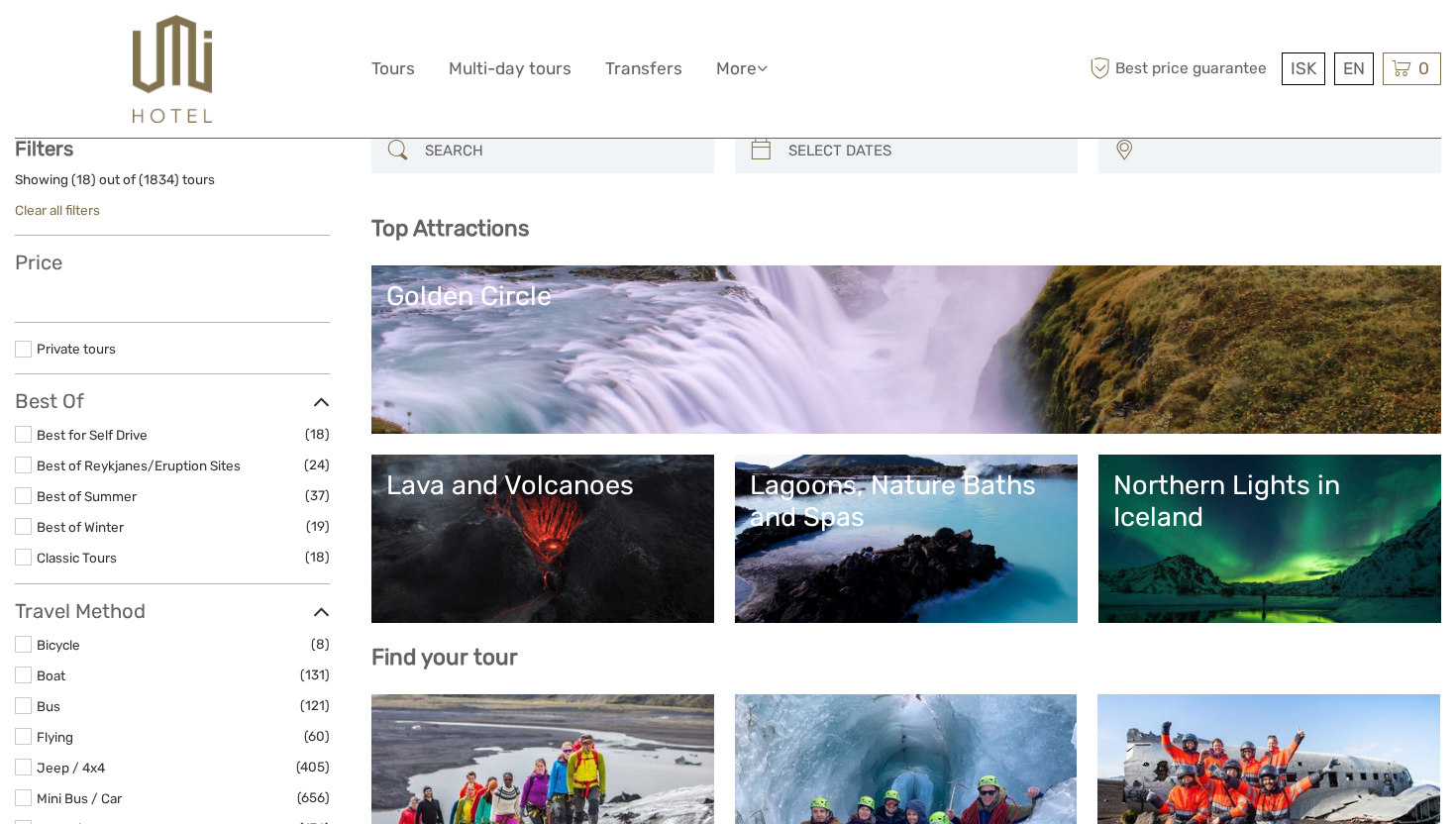 select 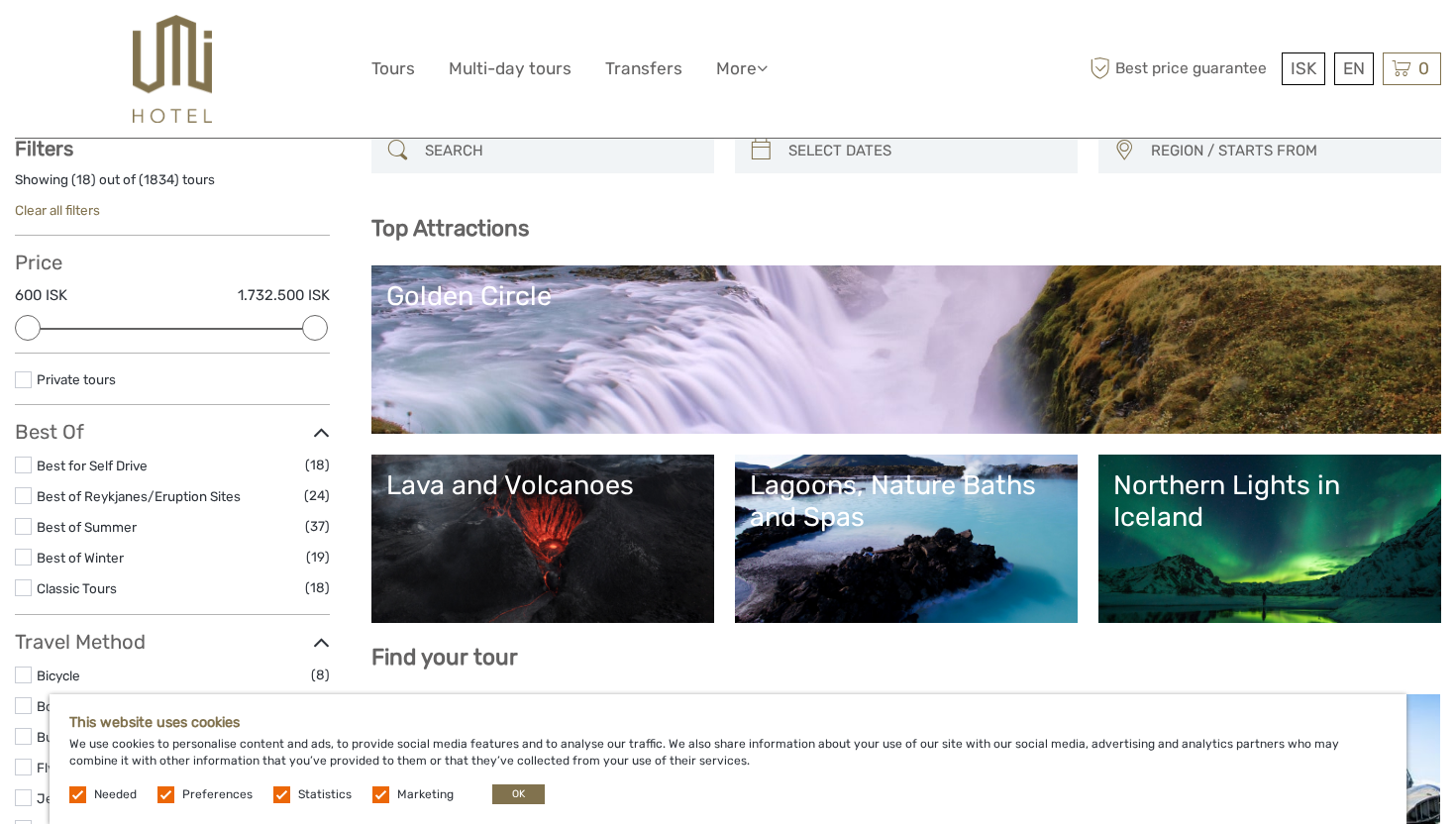 scroll, scrollTop: 0, scrollLeft: 0, axis: both 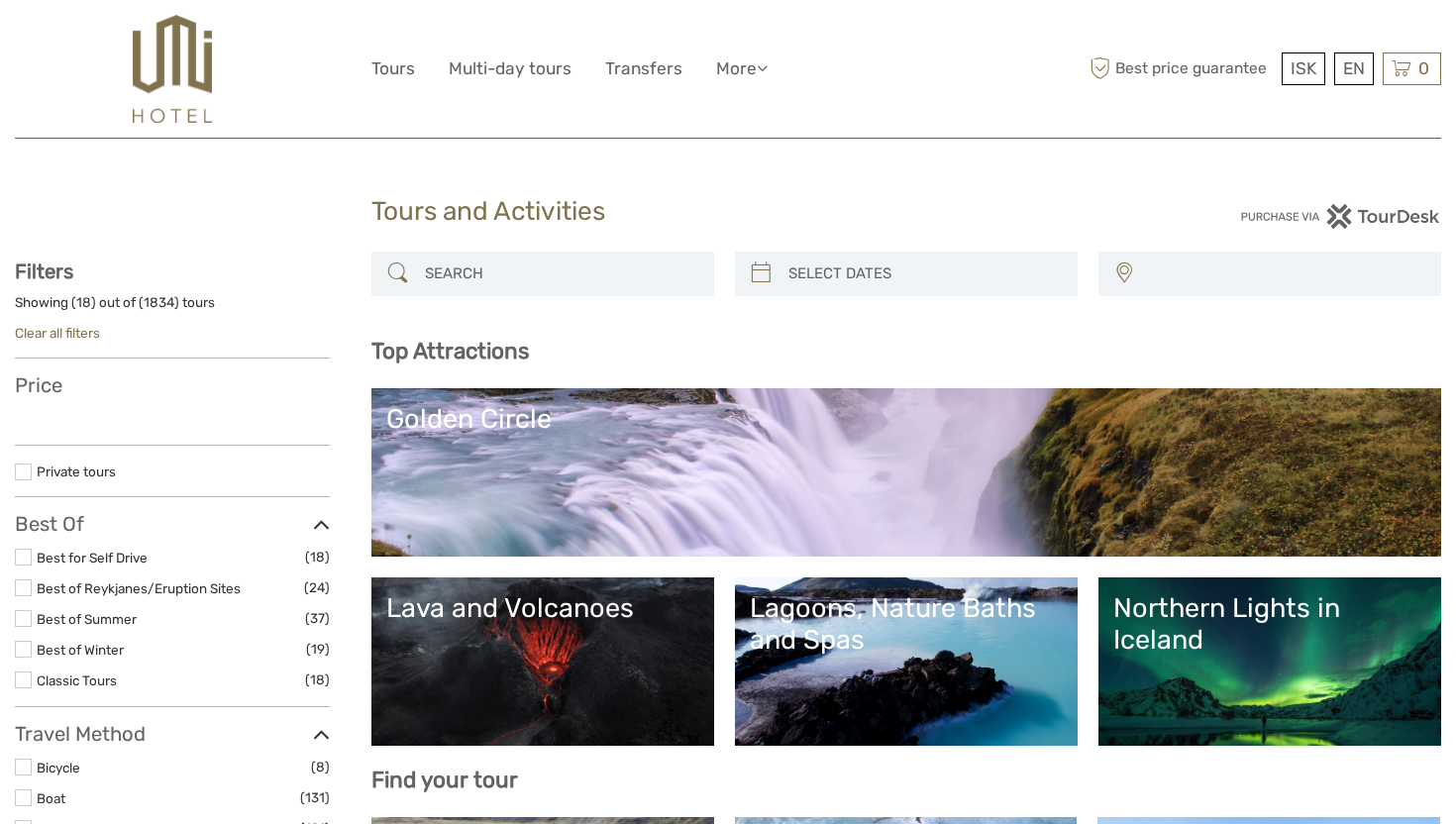 select 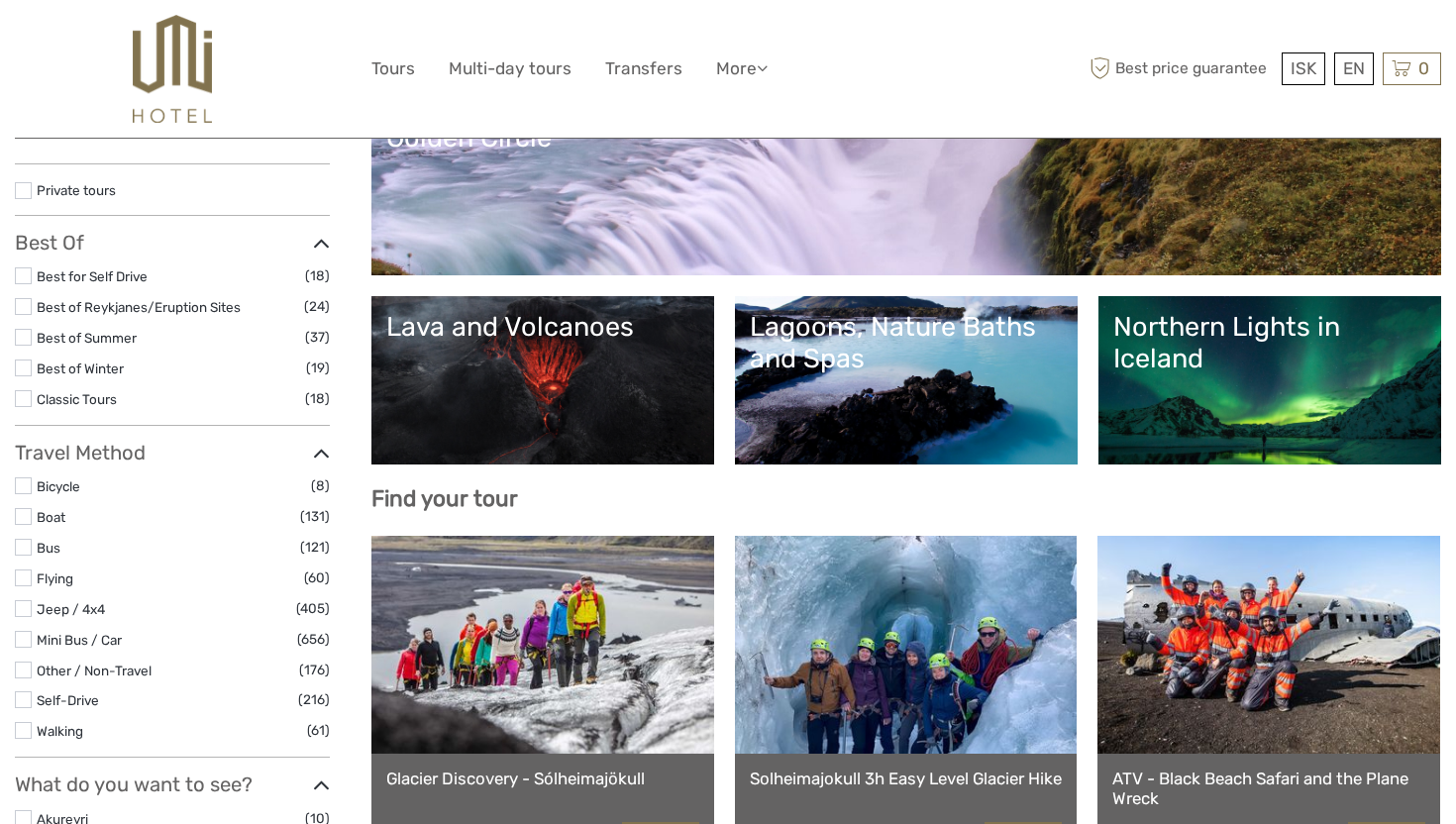 select 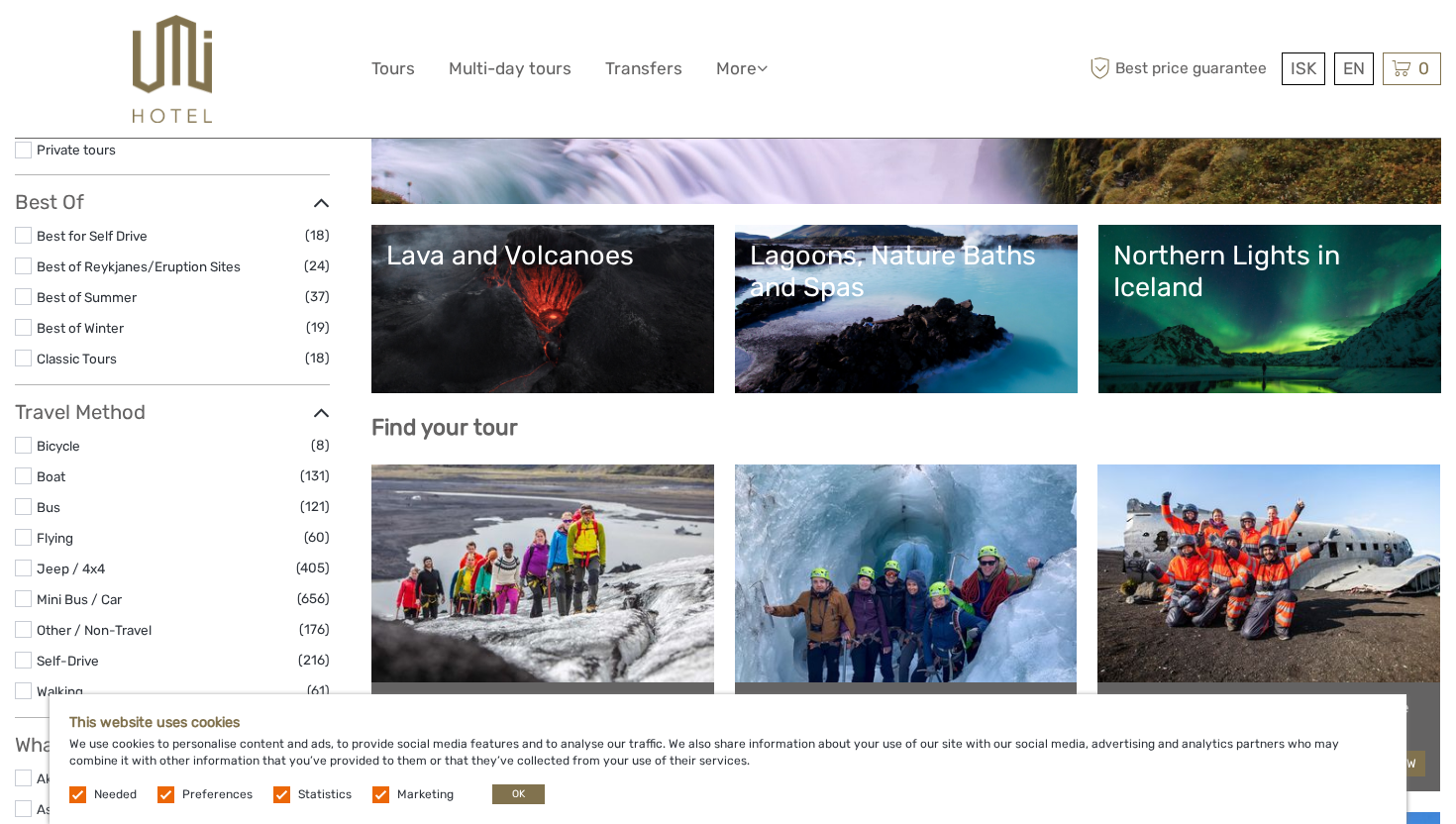 scroll, scrollTop: 363, scrollLeft: 0, axis: vertical 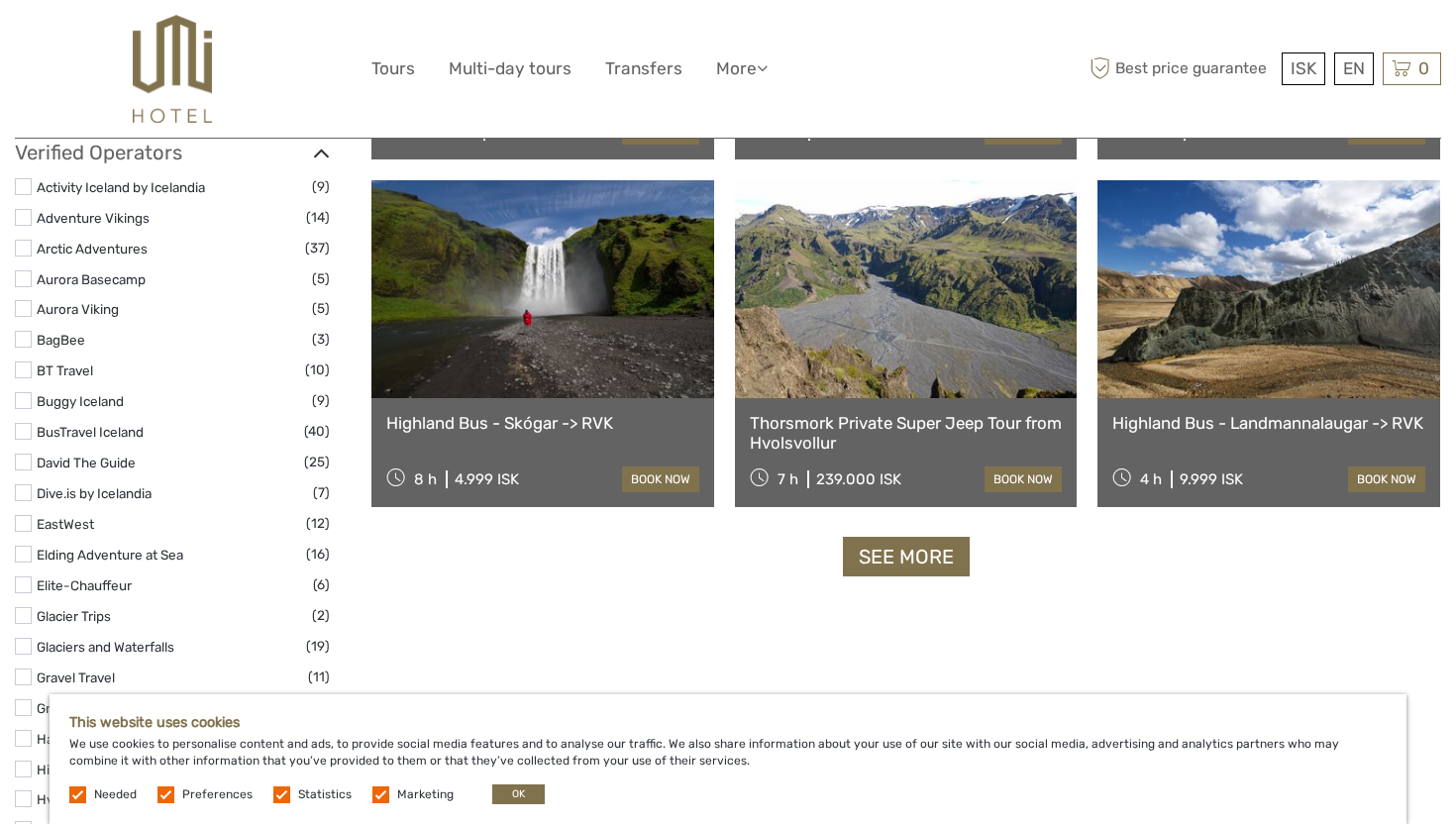 click at bounding box center [543, 289] 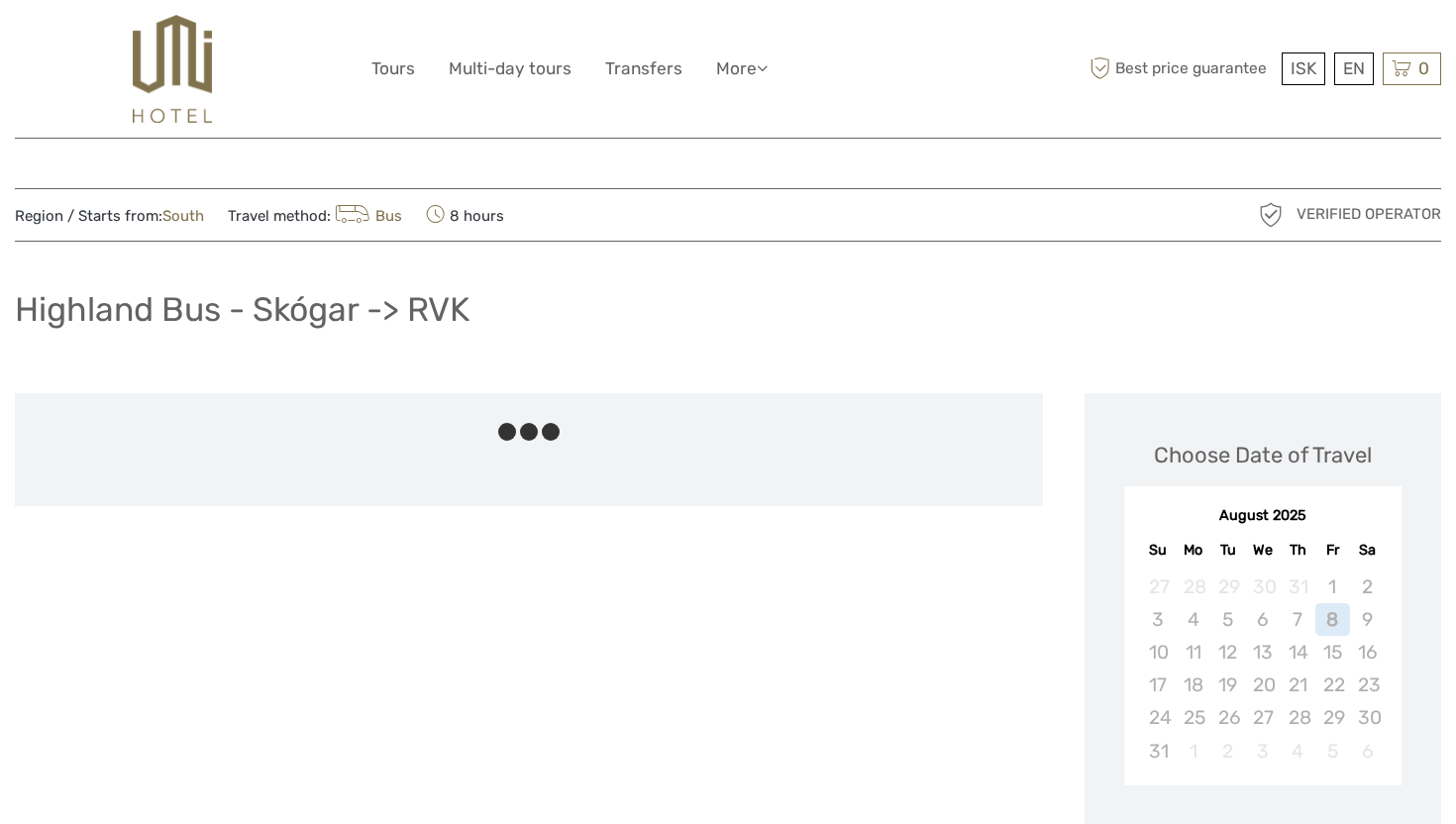 scroll, scrollTop: 0, scrollLeft: 0, axis: both 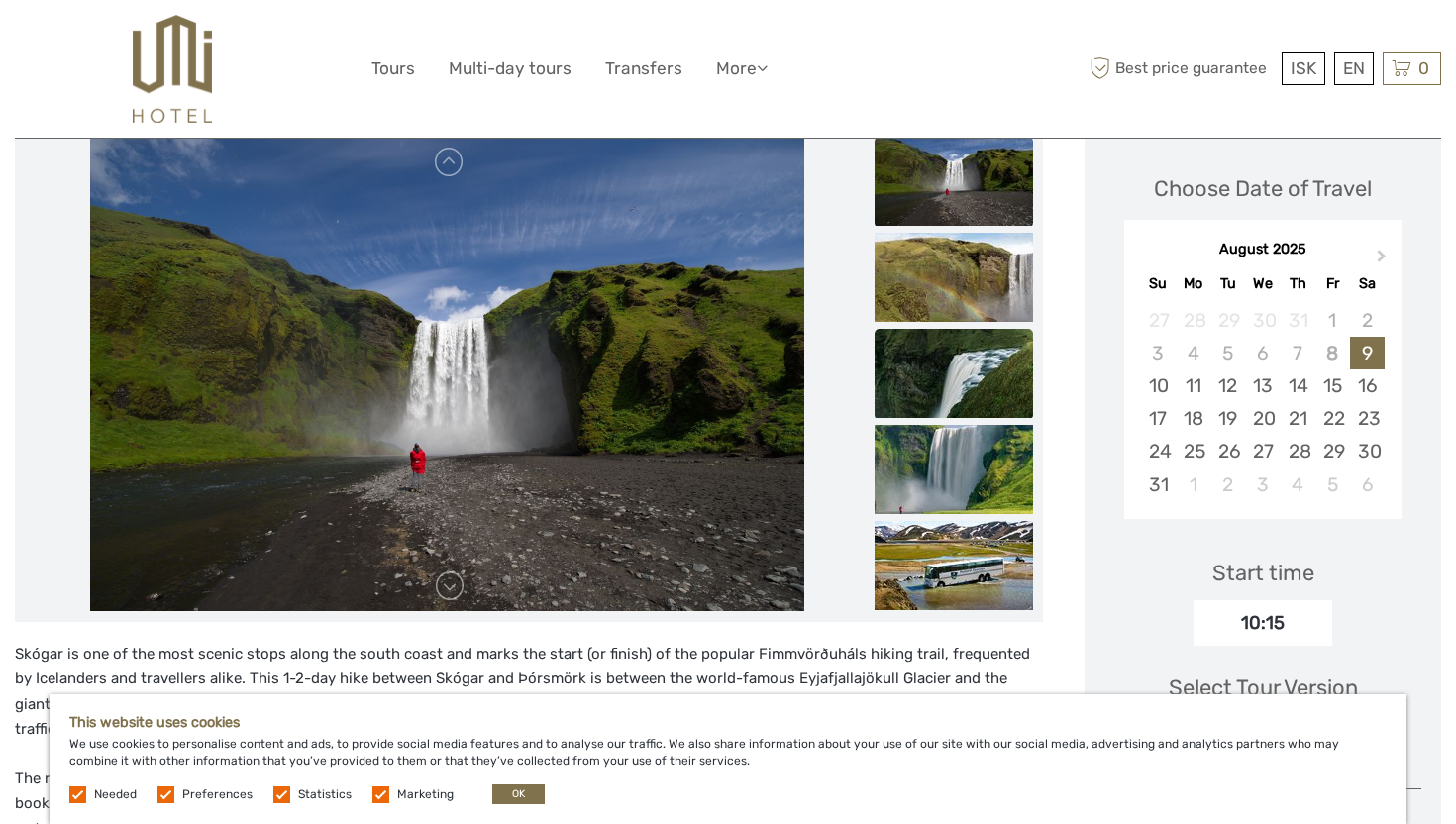 click at bounding box center (954, 373) 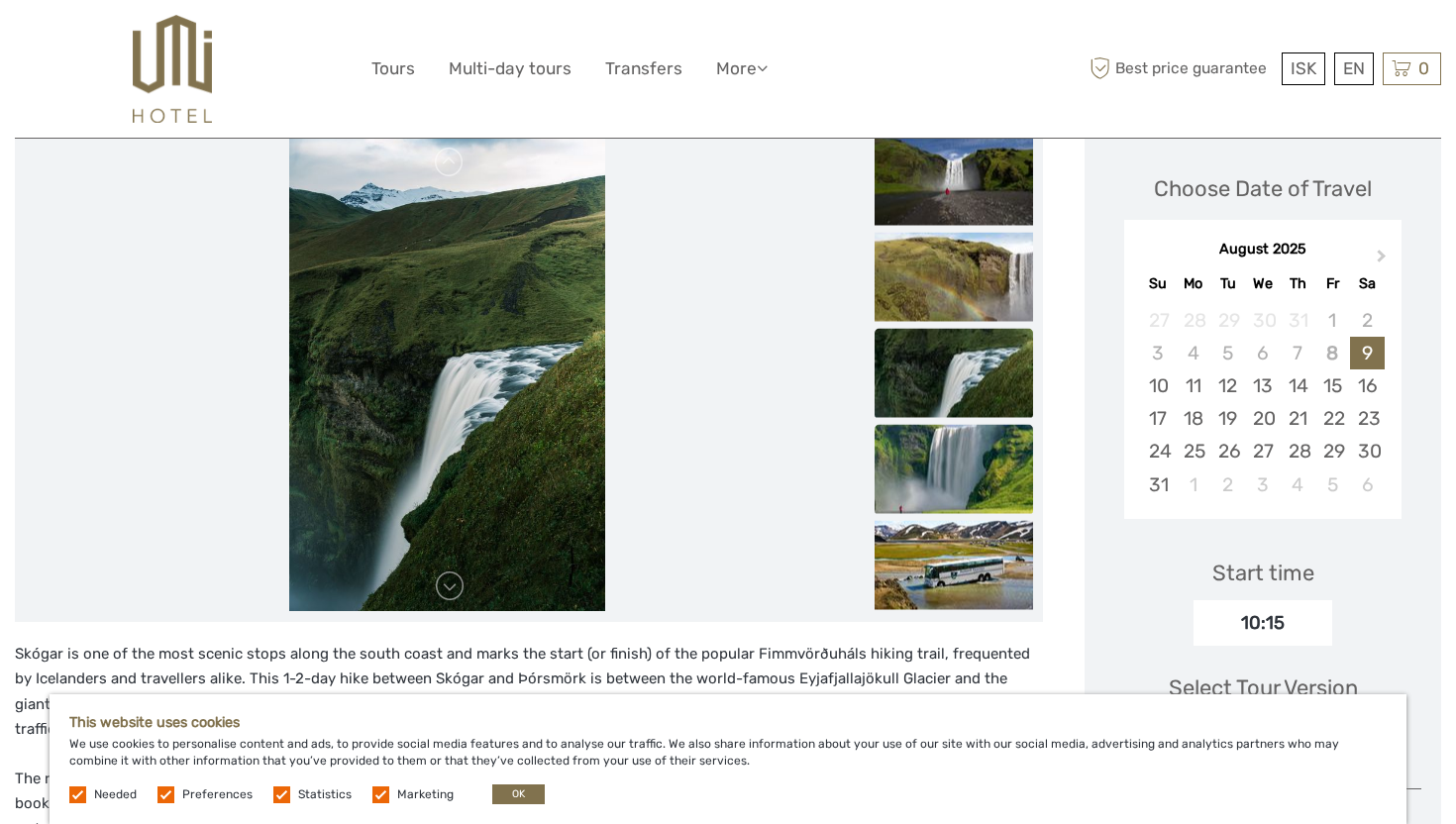 click at bounding box center [954, 468] 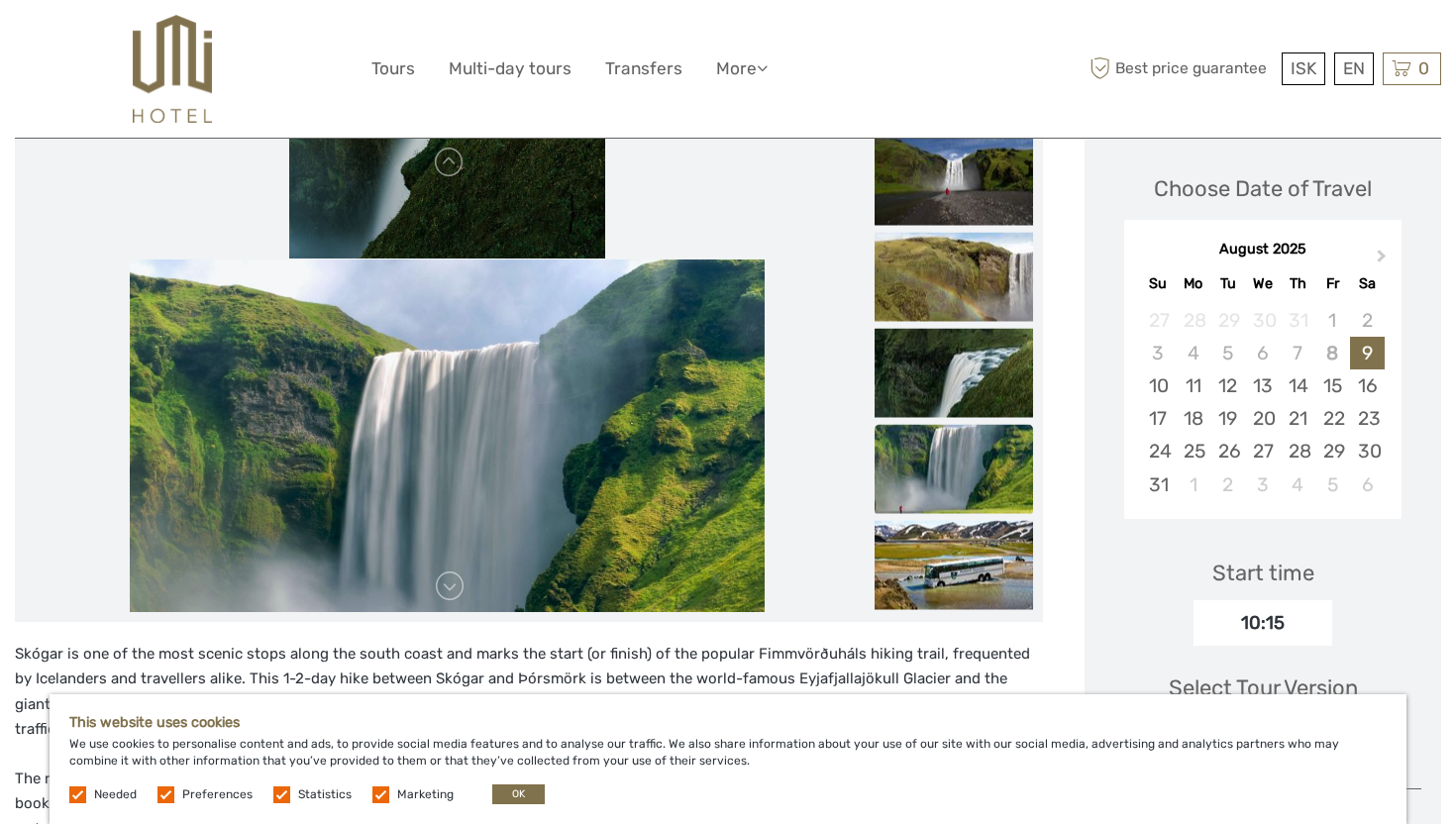 scroll, scrollTop: 0, scrollLeft: 0, axis: both 